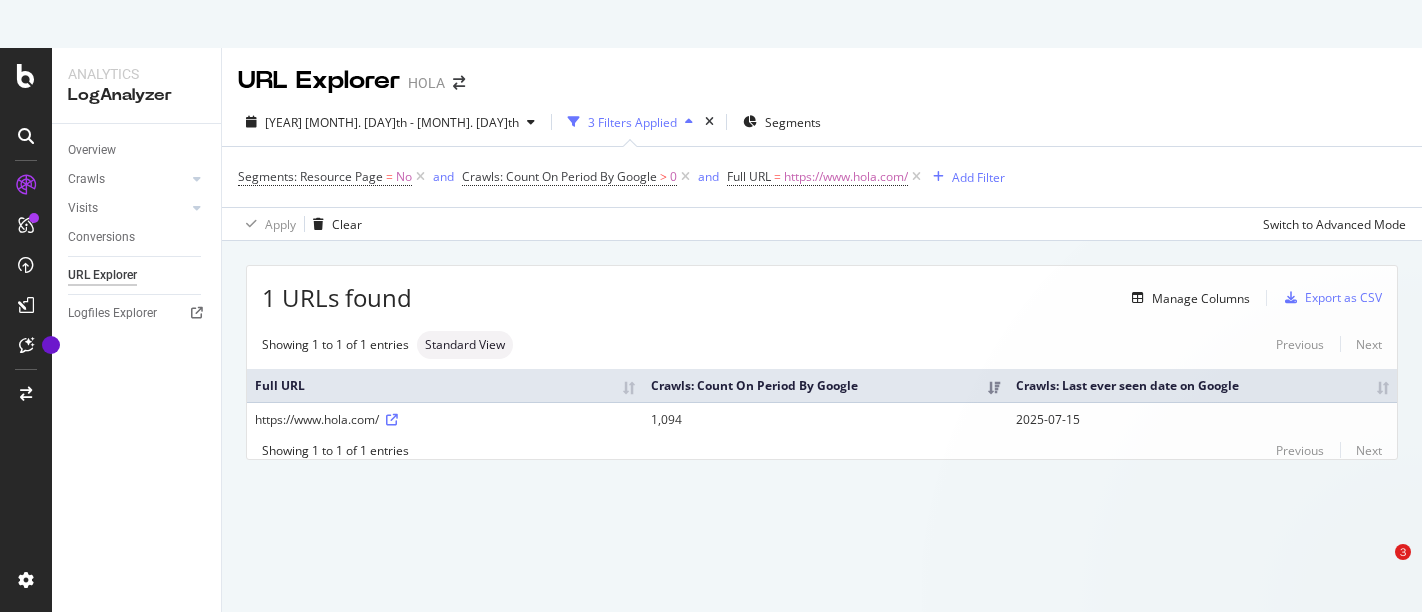 scroll, scrollTop: 0, scrollLeft: 0, axis: both 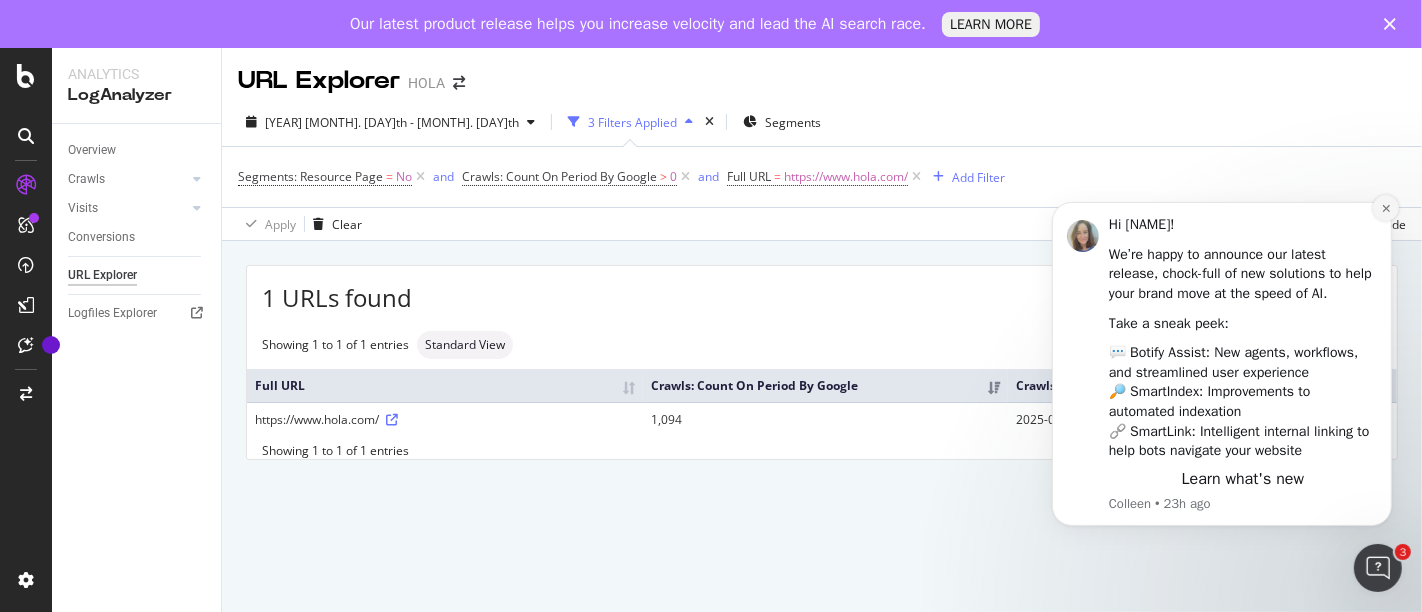 click 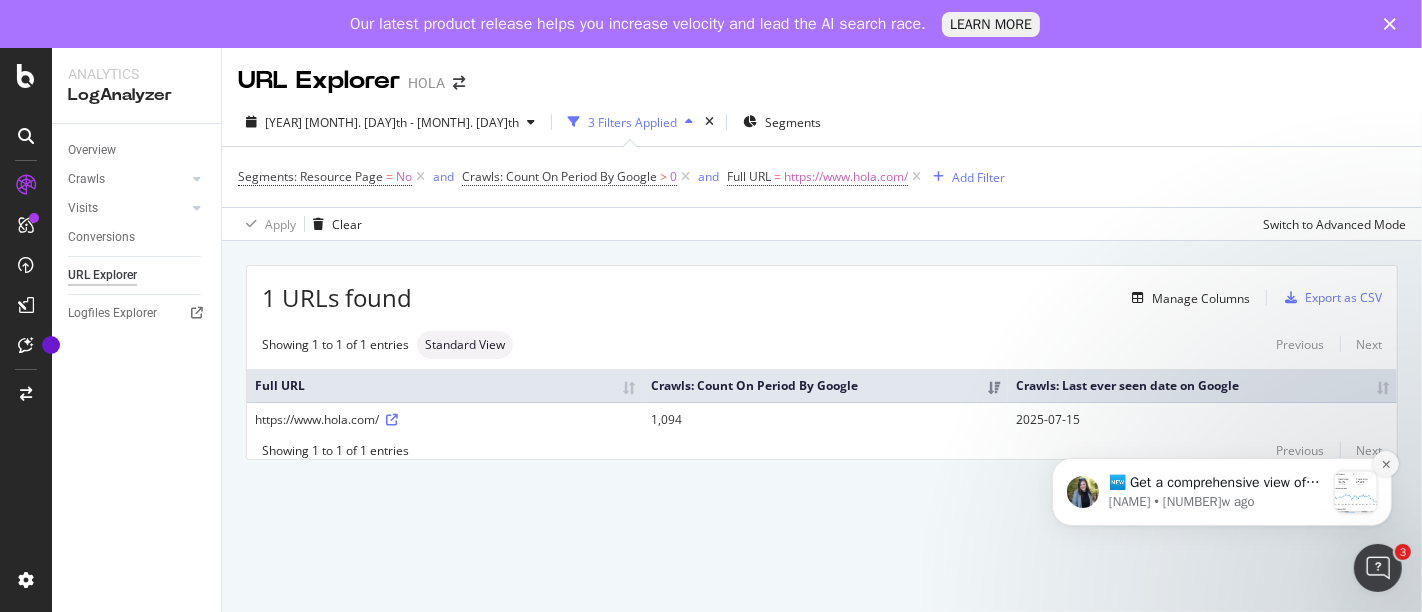 click 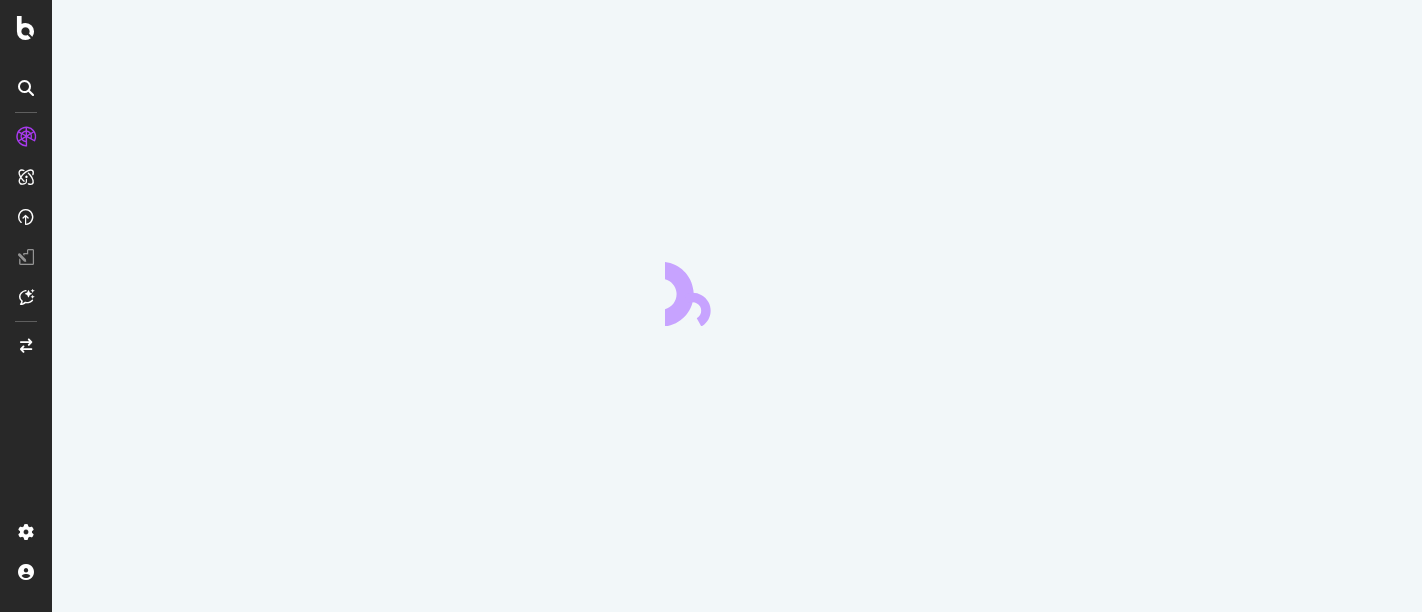 scroll, scrollTop: 0, scrollLeft: 0, axis: both 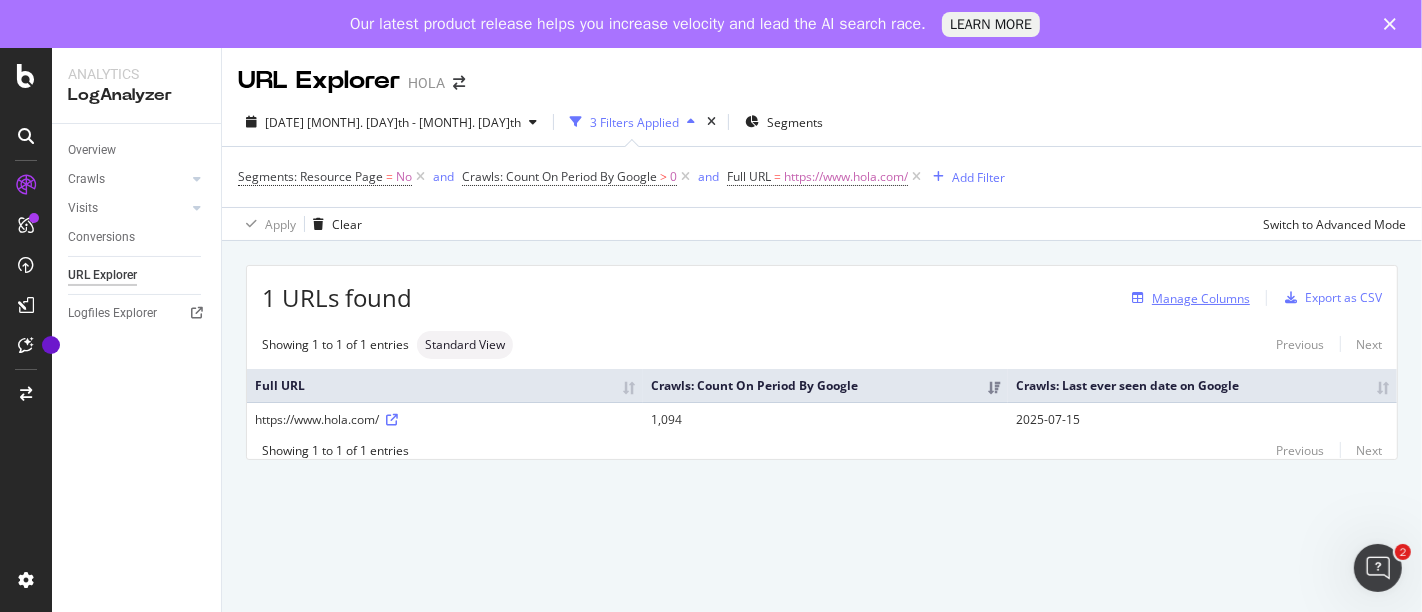 click on "Manage Columns" at bounding box center (1201, 298) 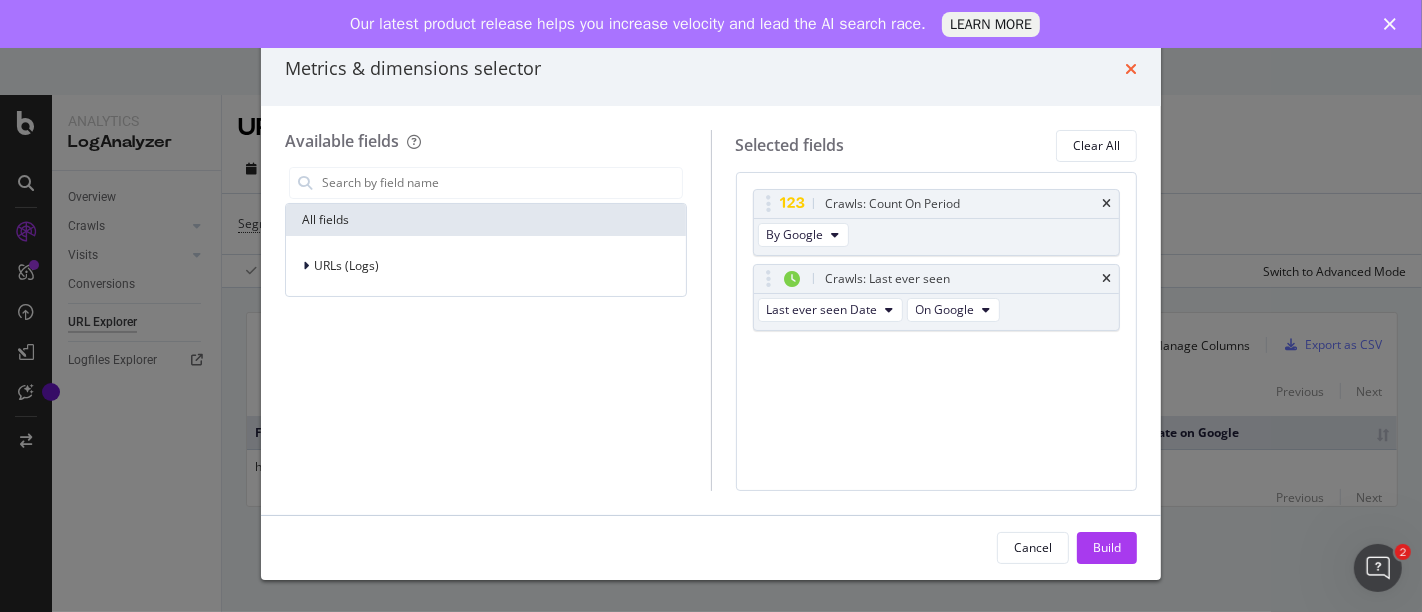 click at bounding box center [1131, 69] 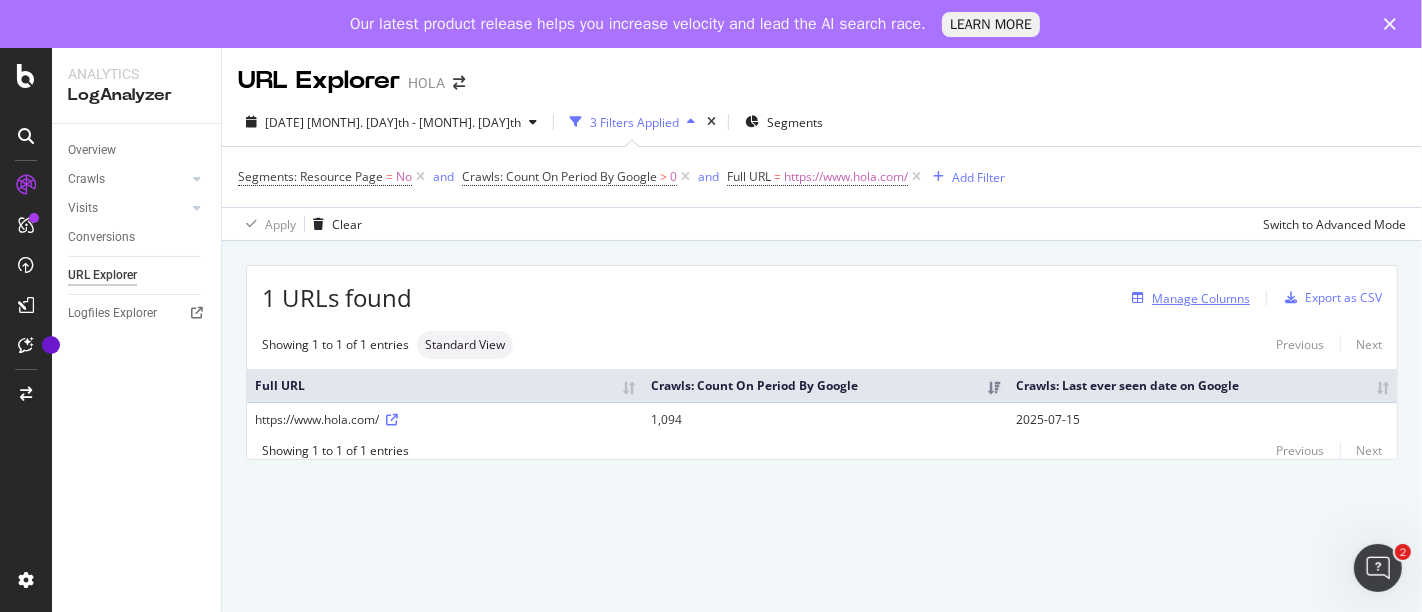 click on "Manage Columns" at bounding box center [1201, 298] 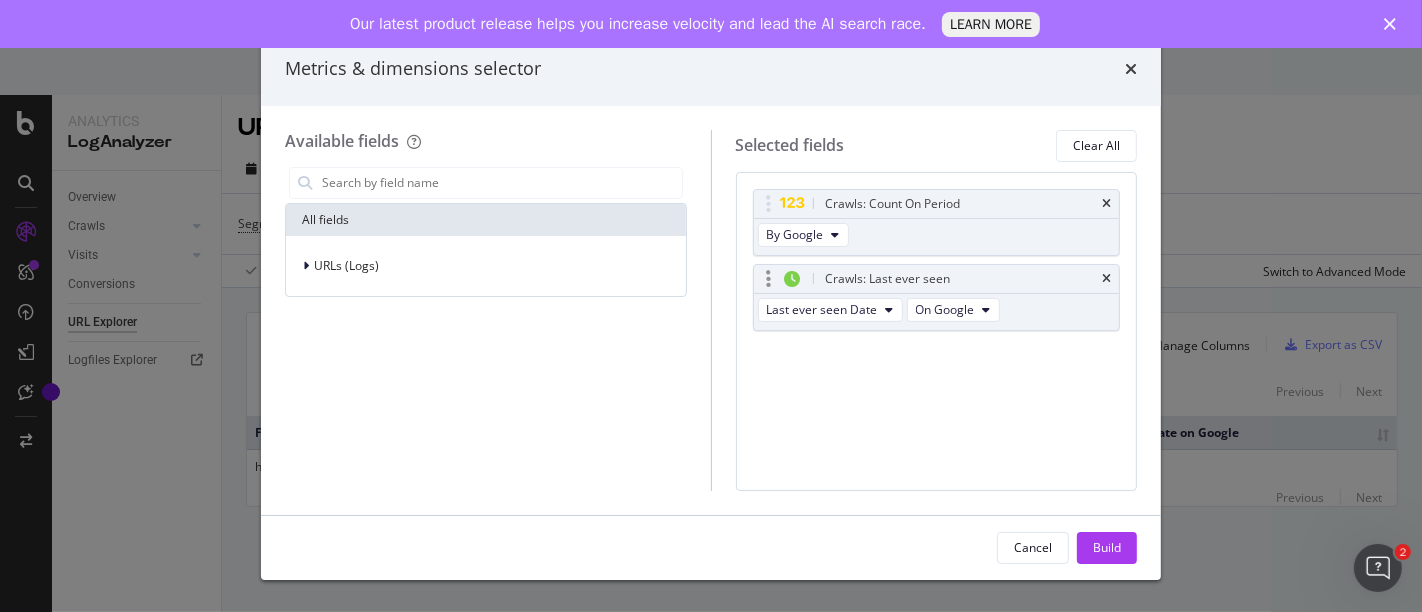 click on "Crawls: Last ever seen Last ever seen Date On Google" at bounding box center [937, 297] 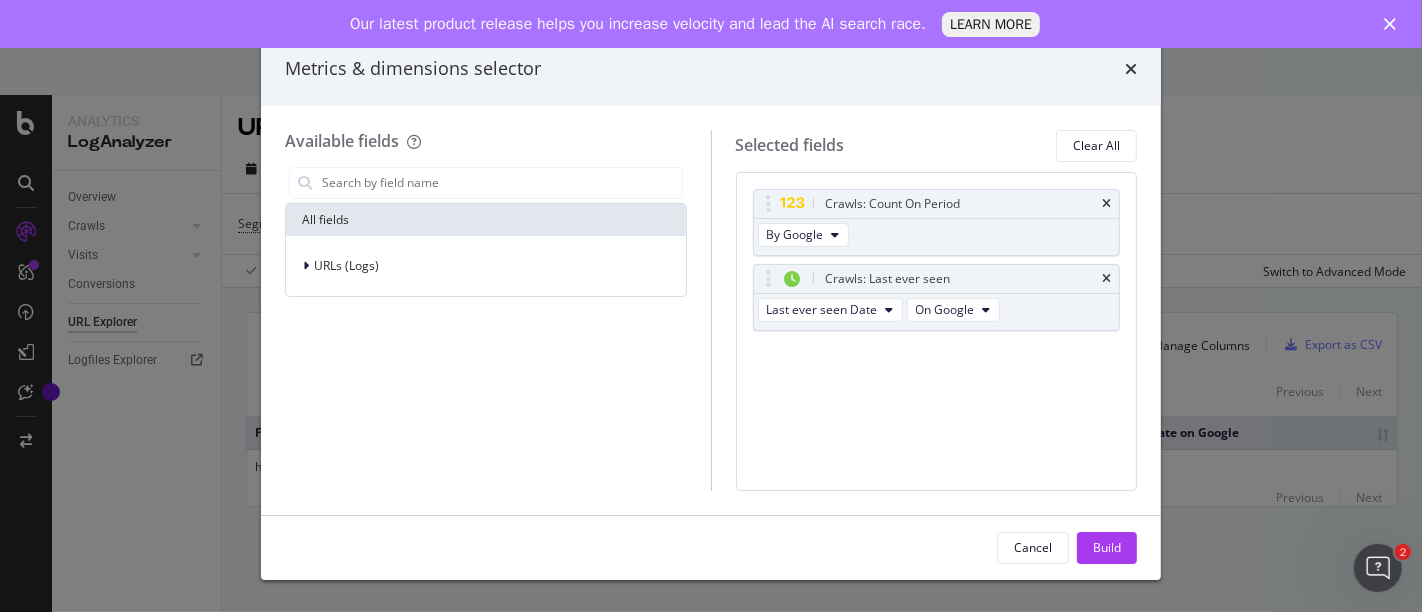 click on "All fields" at bounding box center (486, 220) 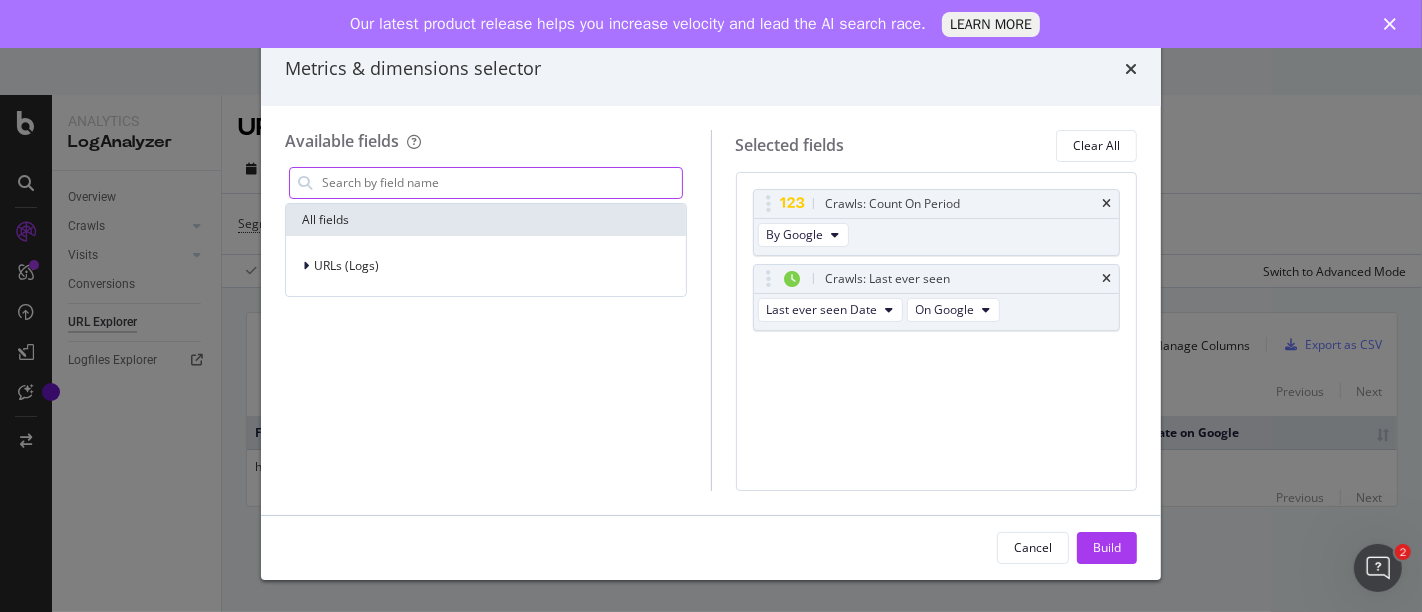 click at bounding box center (501, 183) 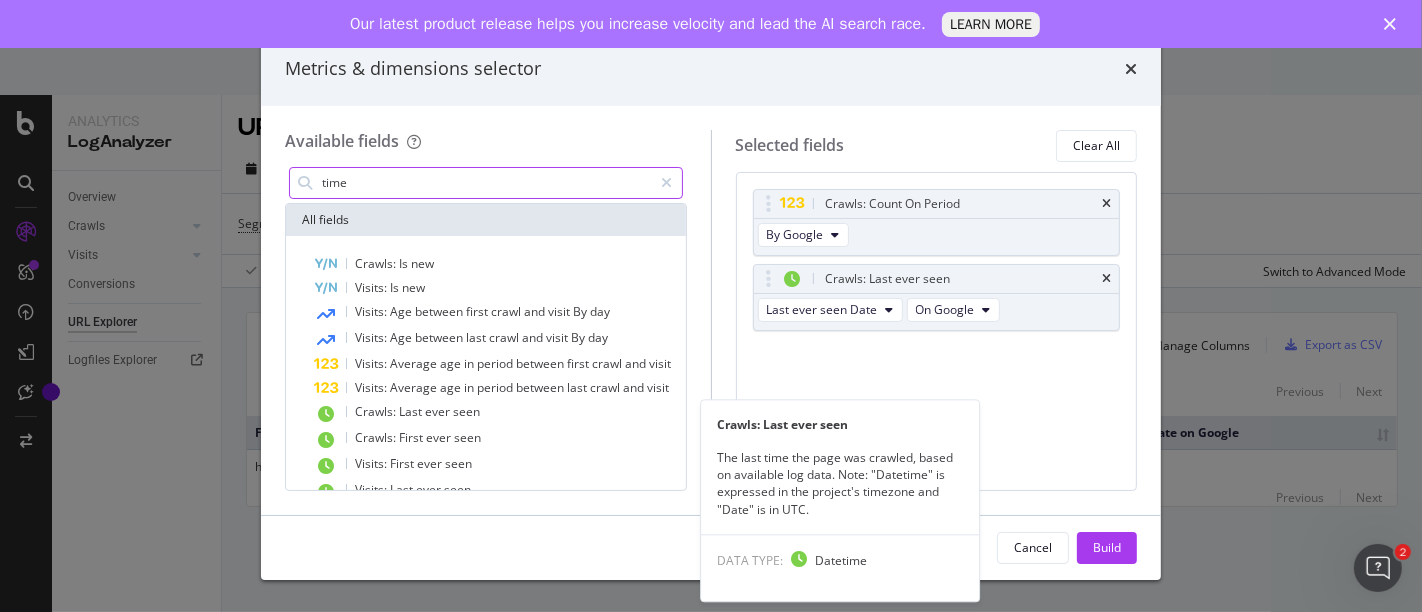 type on "time" 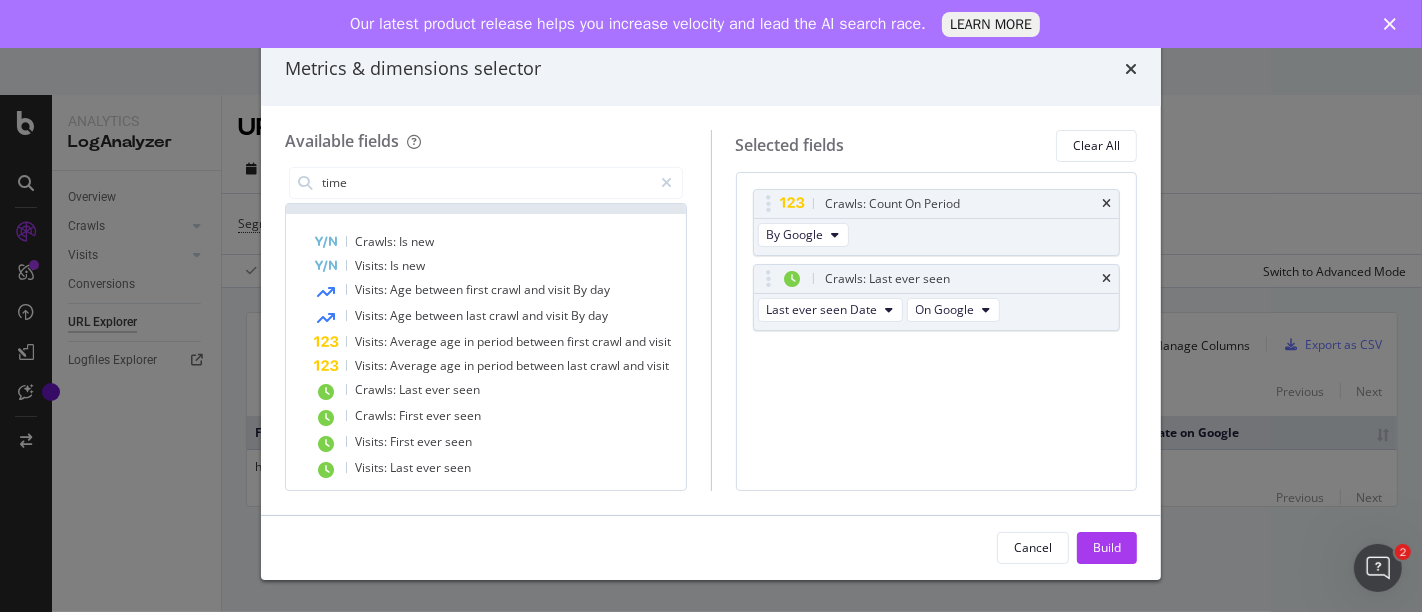 scroll, scrollTop: 28, scrollLeft: 0, axis: vertical 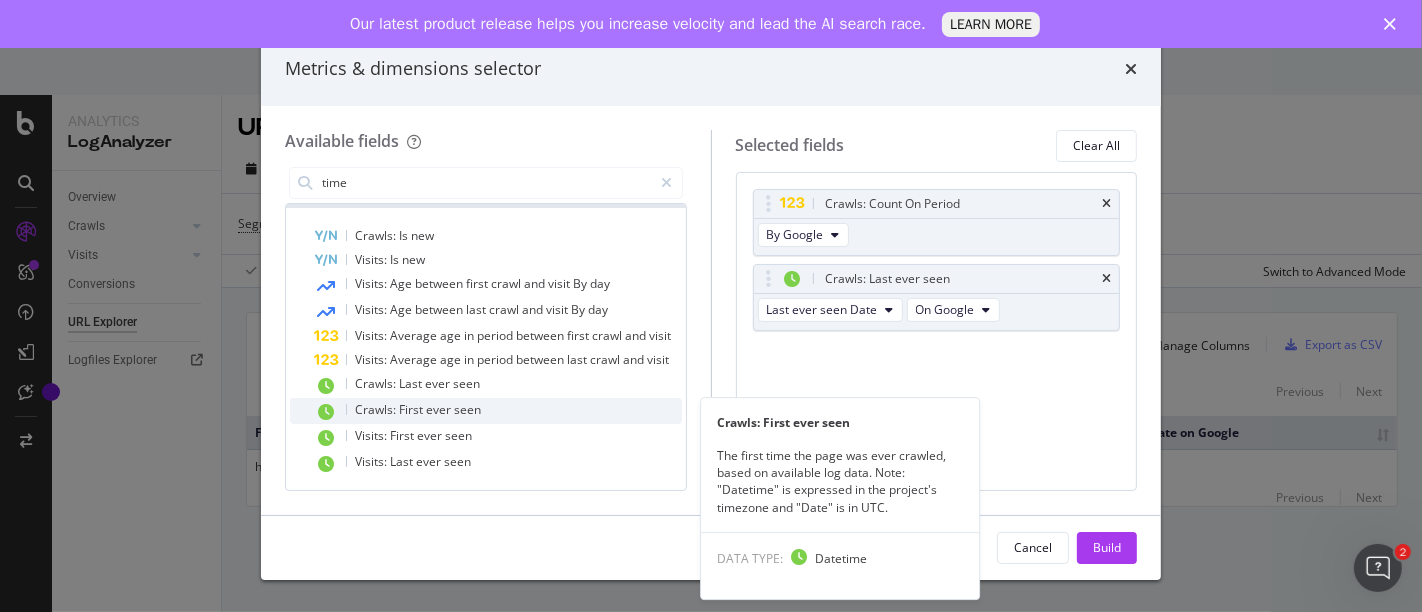 click on "Crawls:   First   ever   seen" at bounding box center (498, 411) 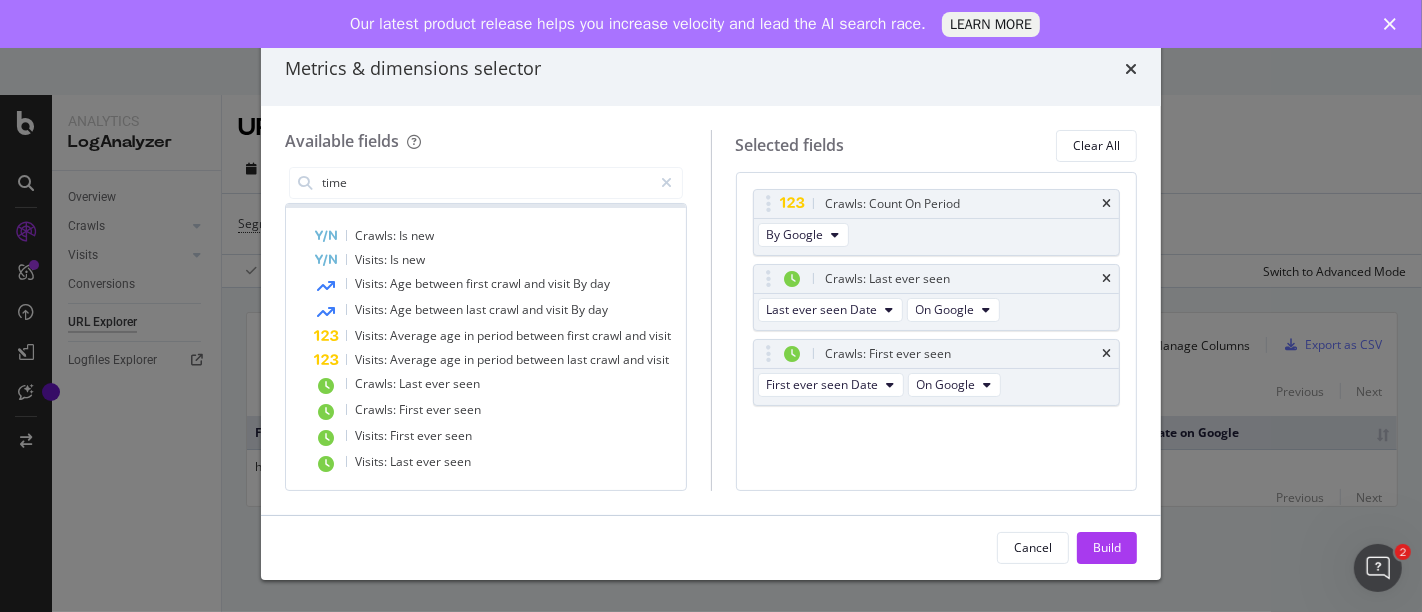 click on "Build" at bounding box center [1107, 547] 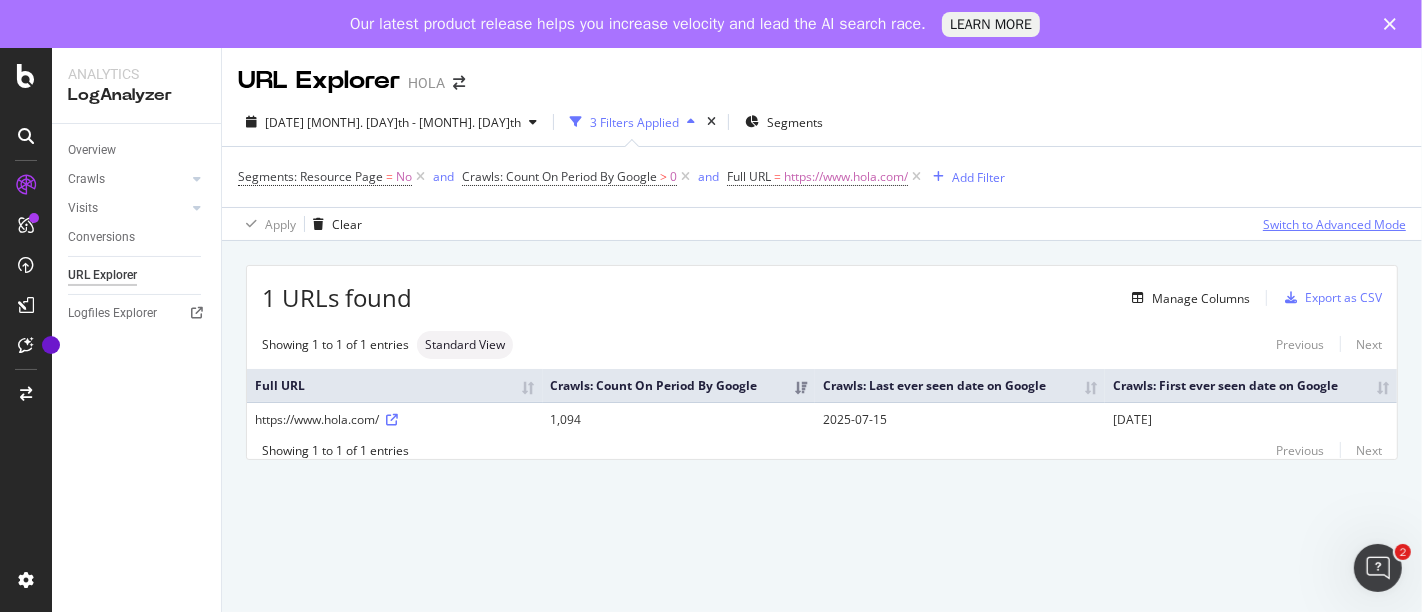 click on "Switch to Advanced Mode" at bounding box center (1334, 224) 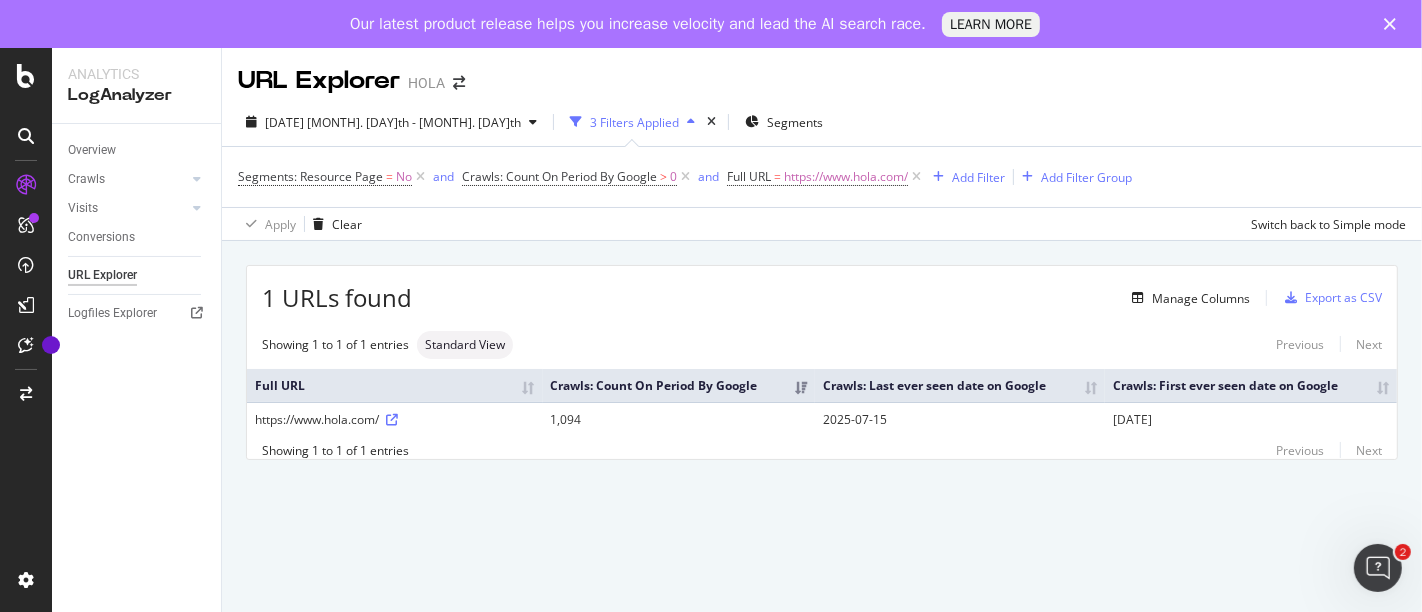 click 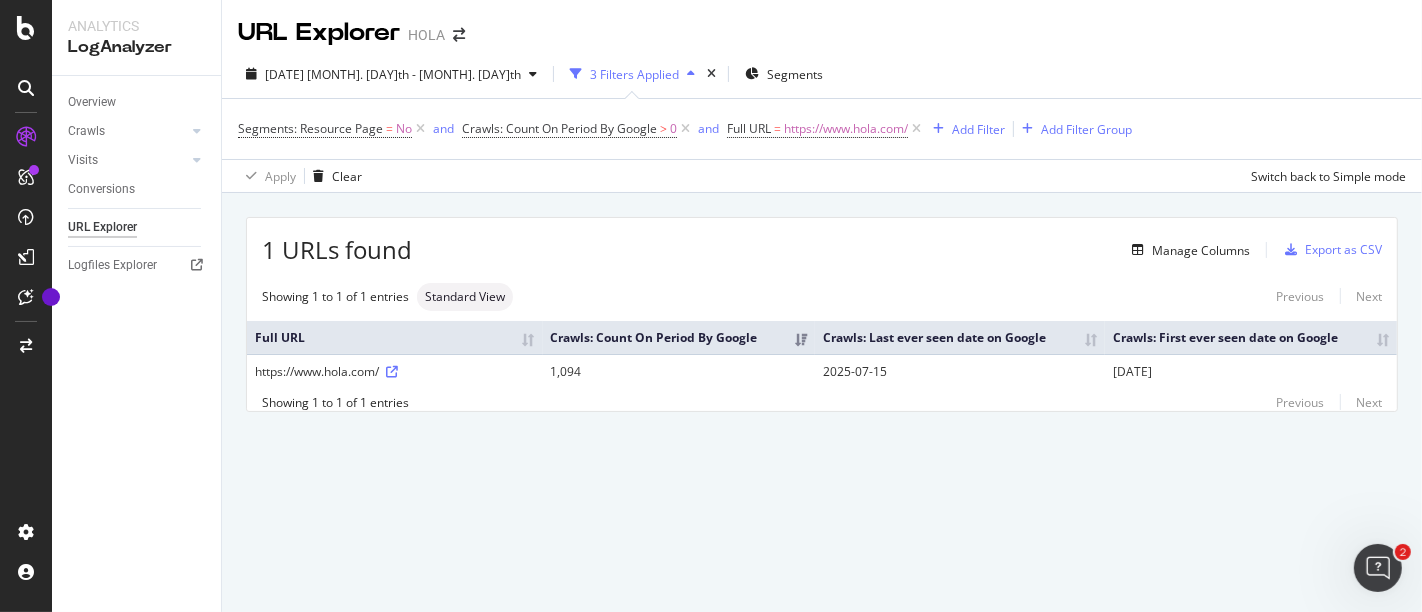 click on "URL Explorer HOLA 2025 Jul. 15th - Jul. 15th 3 Filters Applied Segments Segments: Resource Page   =     No and Crawls: Count On Period By Google   >     0 and Full URL   =     https://www.hola.com/ Add Filter Add Filter Group Apply Clear Switch back to Simple mode 1 URLs found Manage Columns Export as CSV Showing 1 to 1 of 1 entries Standard View Previous Next Full URL Crawls: Count On Period By Google Crawls: Last ever seen date on Google Crawls: First ever seen date on Google
https://www.hola.com/
1,094 2025-07-15 2017-10-29 Showing 1 to 1 of 1 entries Previous Next" at bounding box center (822, 306) 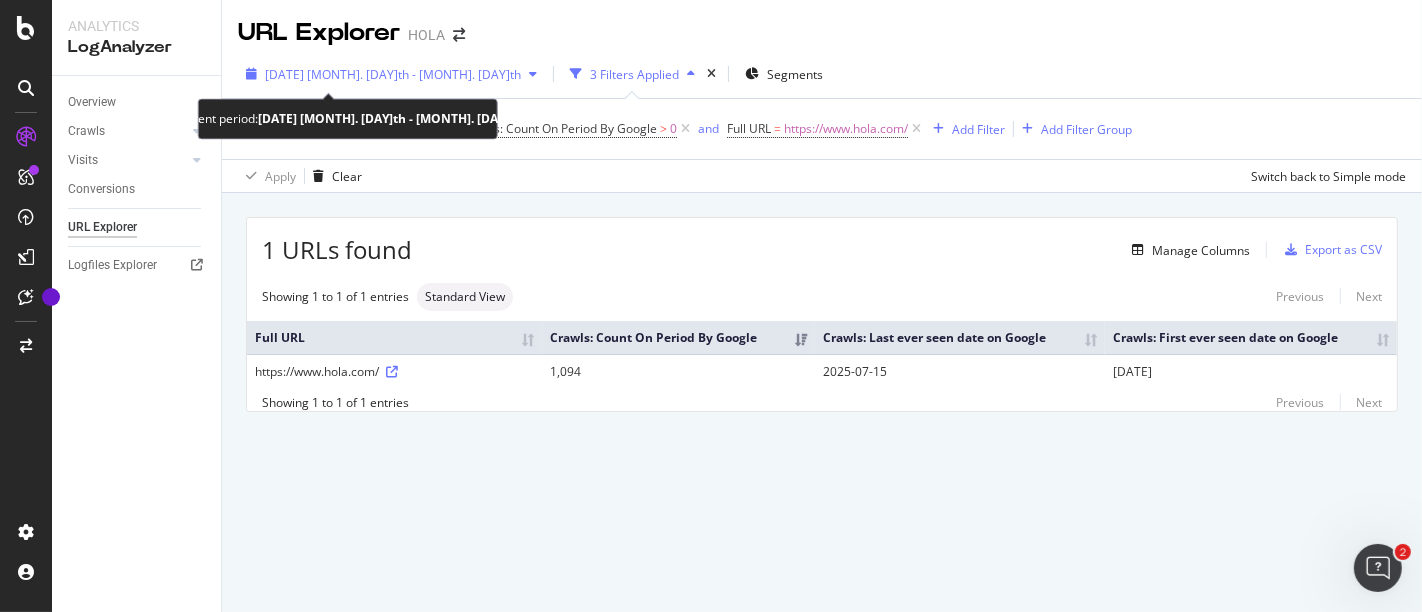 click at bounding box center [533, 74] 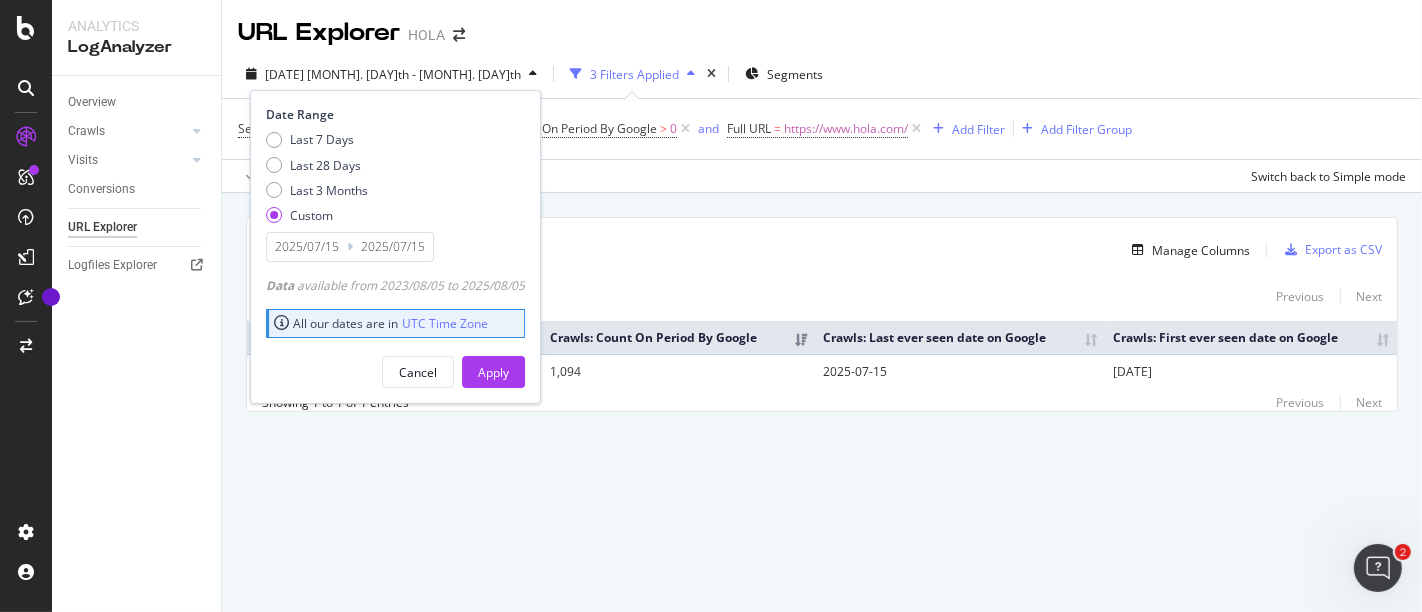 click on "2025/07/15" at bounding box center [307, 247] 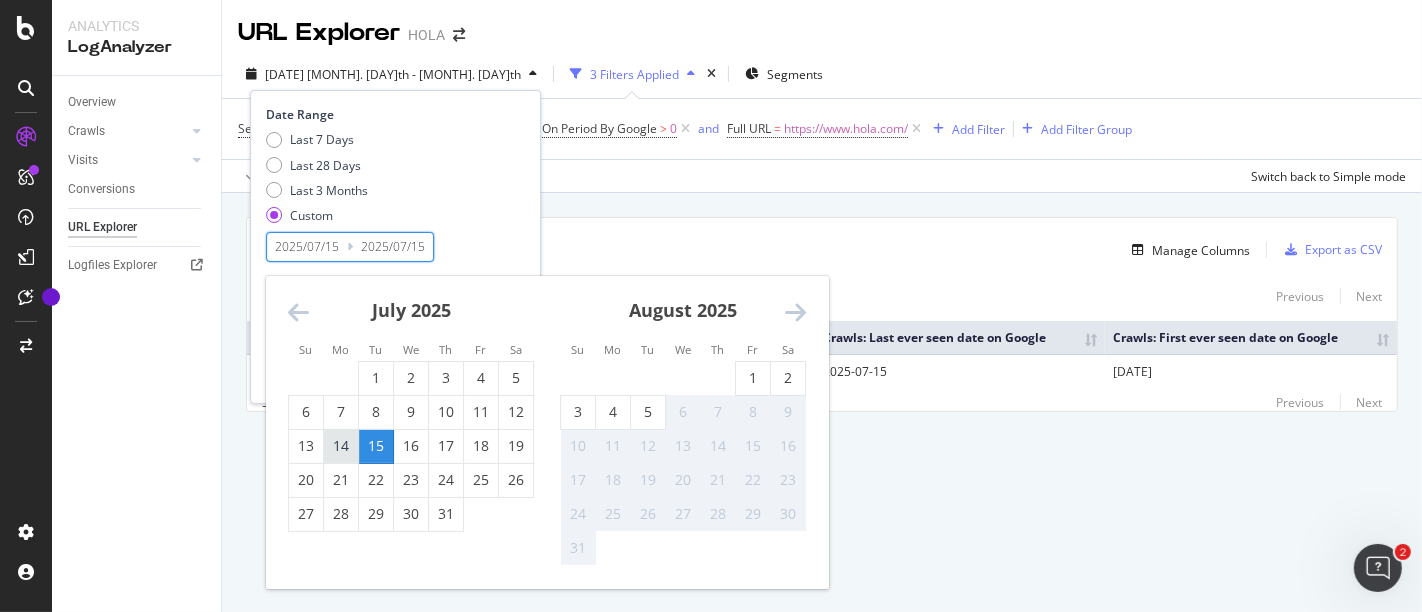 click on "14" at bounding box center [341, 446] 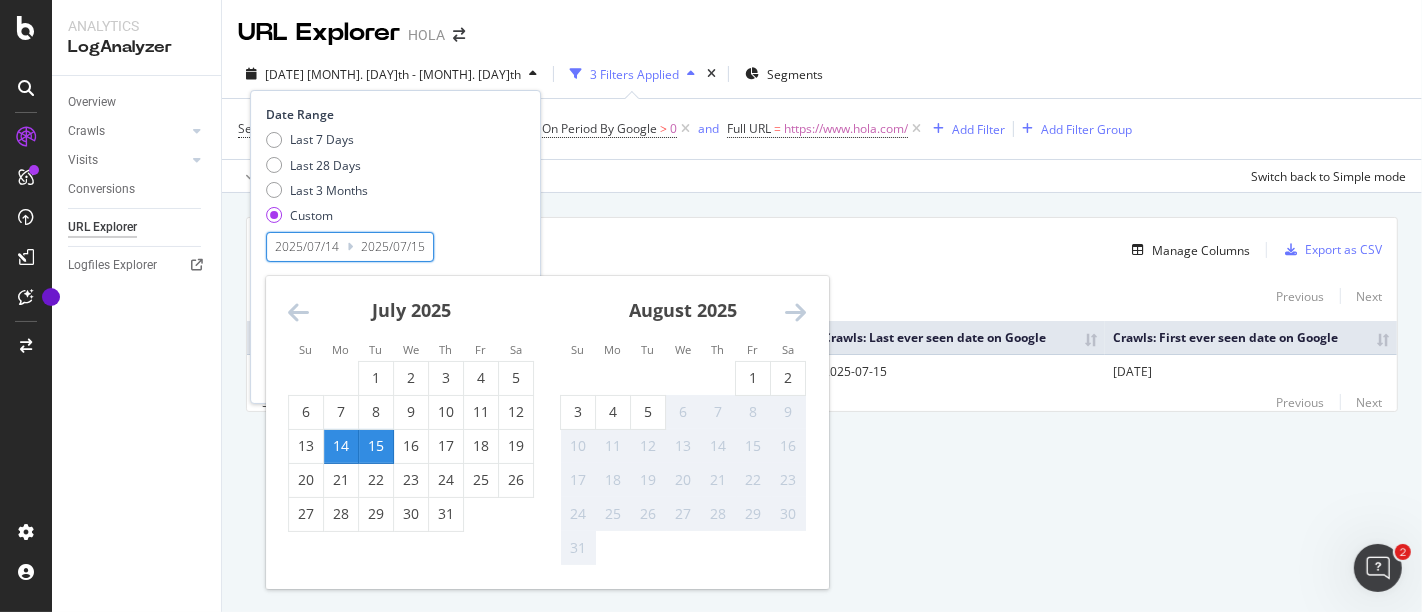 click on "2025/07/15" at bounding box center (393, 247) 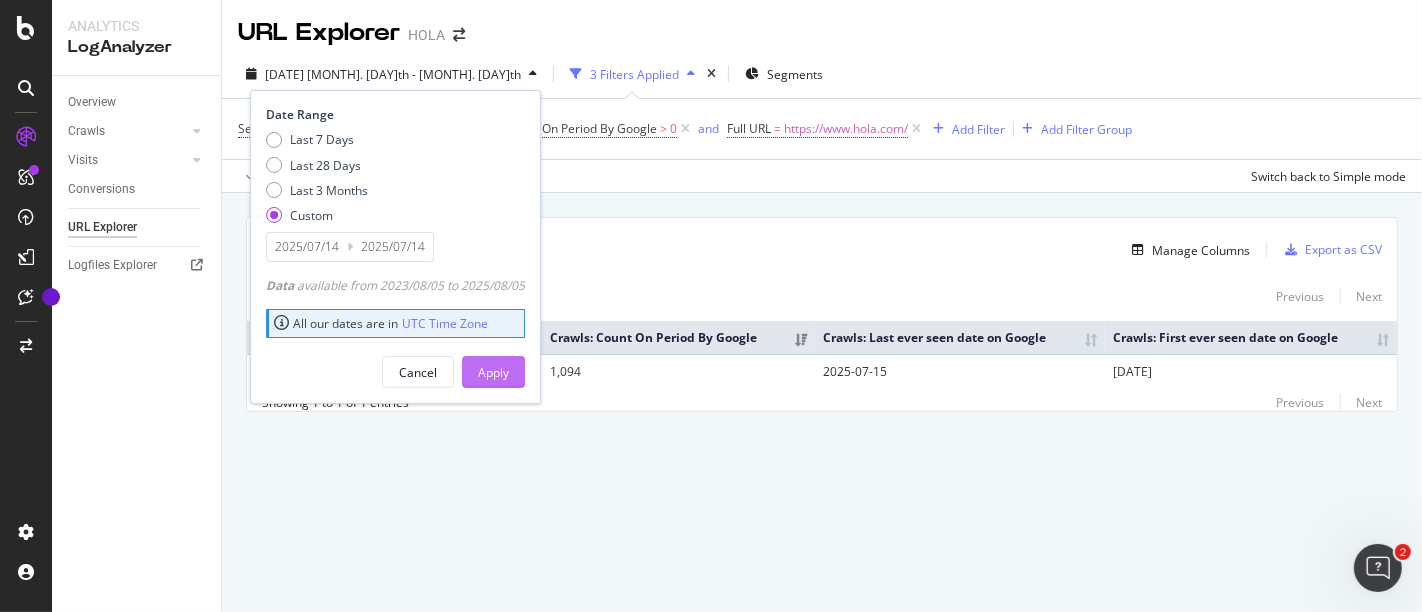 click on "Apply" at bounding box center [493, 372] 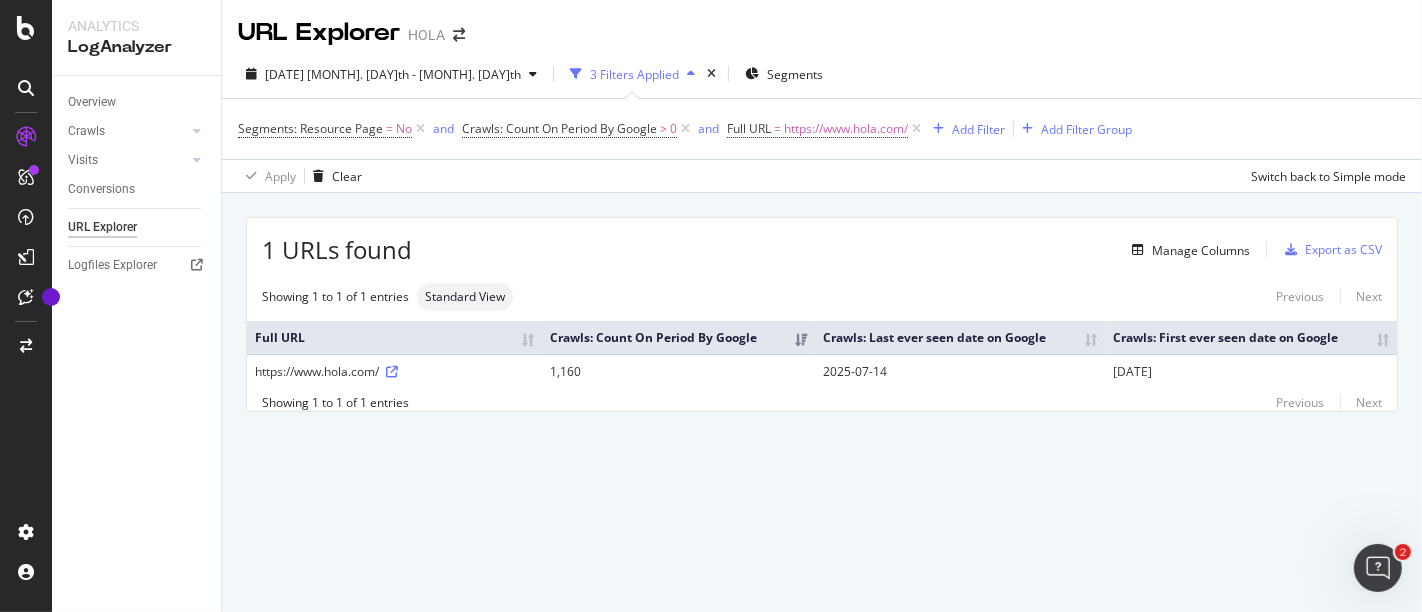 click on "URL Explorer HOLA 2025 Jul. 14th - Jul. 14th 3 Filters Applied Segments Segments: Resource Page   =     No and Crawls: Count On Period By Google   >     0 and Full URL   =     https://www.hola.com/ Add Filter Add Filter Group Apply Clear Switch back to Simple mode 1 URLs found Manage Columns Export as CSV Showing 1 to 1 of 1 entries Standard View Previous Next Full URL Crawls: Count On Period By Google Crawls: Last ever seen date on Google Crawls: First ever seen date on Google
https://www.hola.com/
1,160 2025-07-14 2017-10-29 Showing 1 to 1 of 1 entries Previous Next" at bounding box center (822, 306) 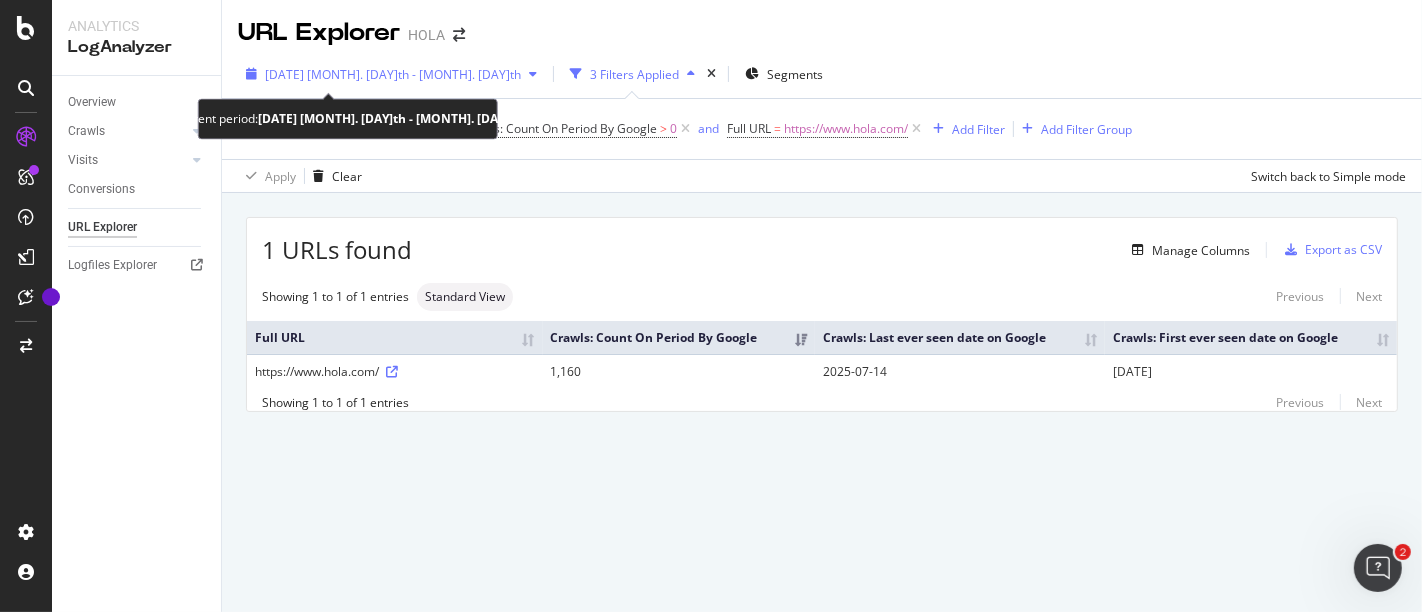 click on "2025 Jul. 14th - Jul. 14th" at bounding box center (393, 74) 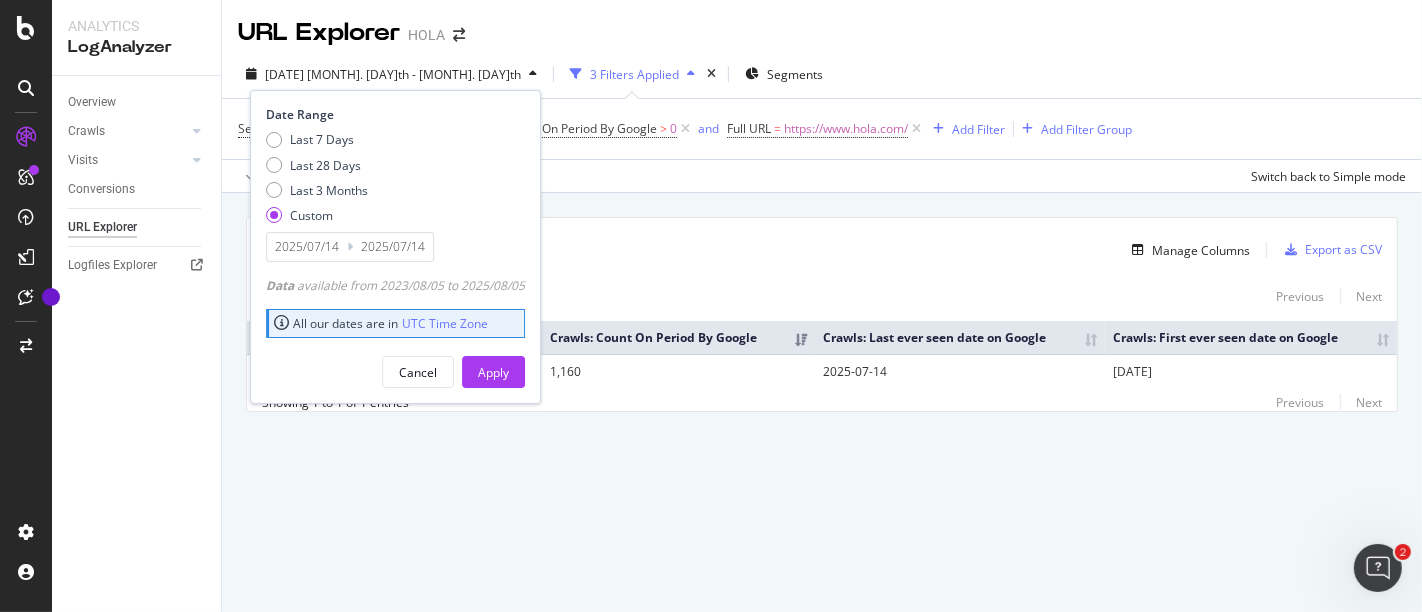 click on "2025/07/14" at bounding box center [307, 247] 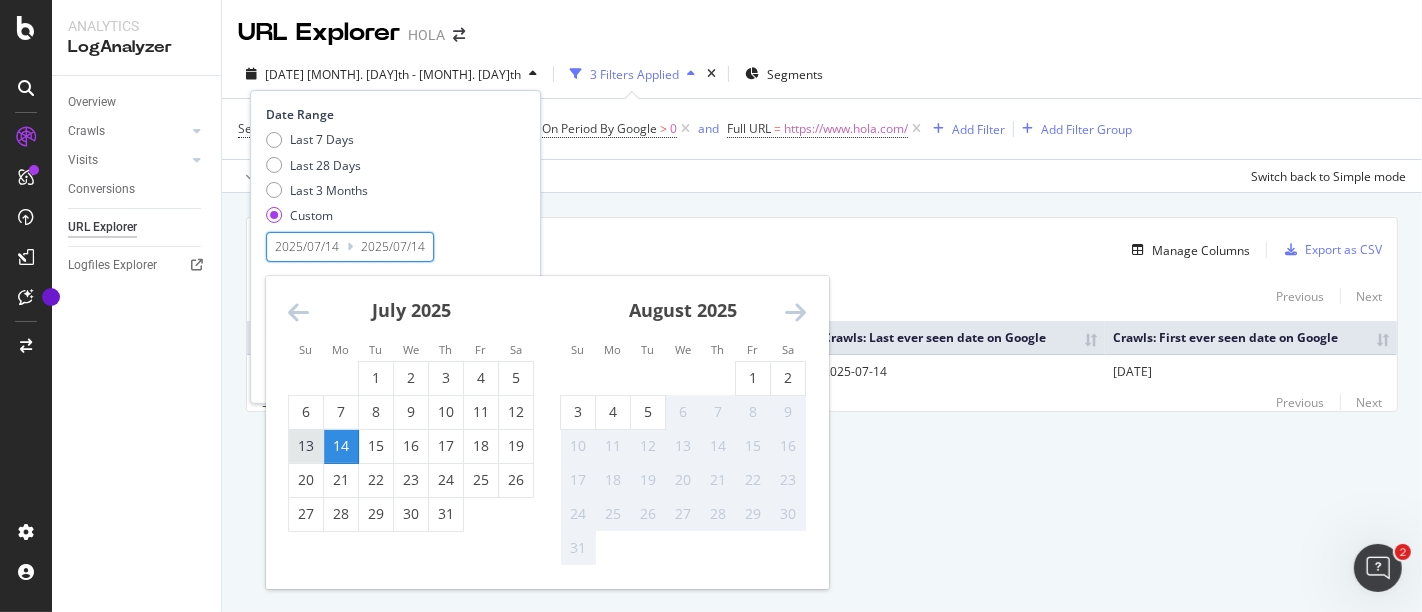click on "13" at bounding box center [306, 446] 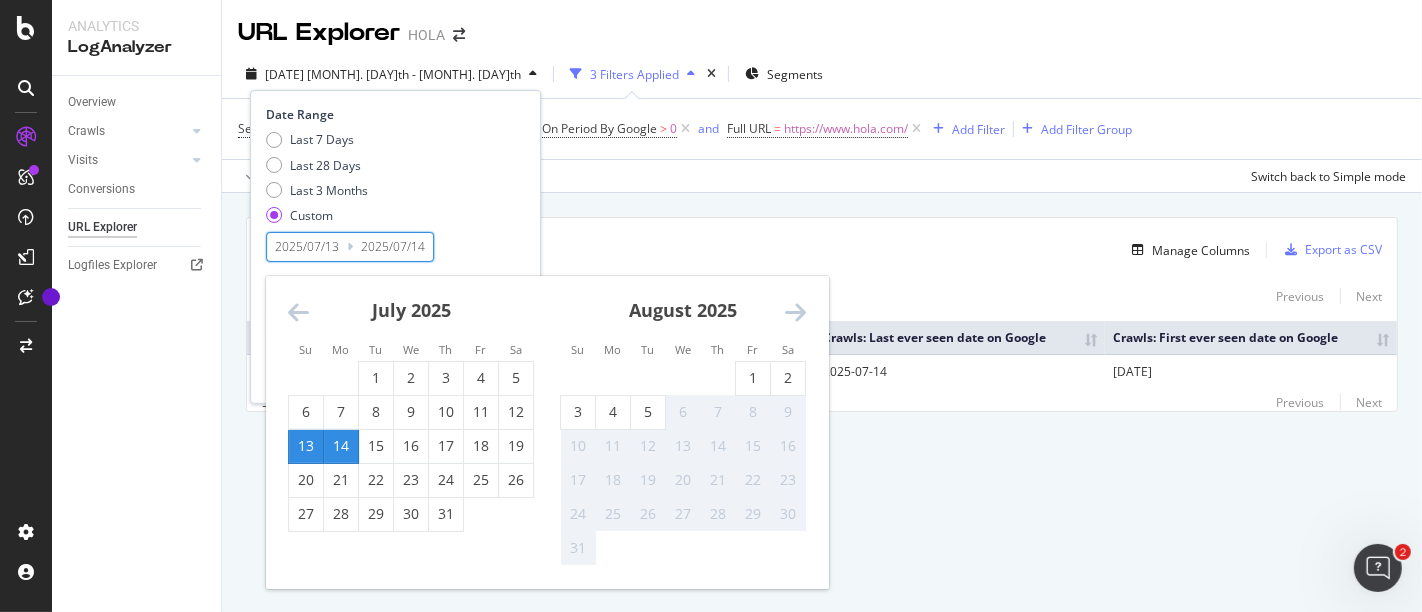 click on "13" at bounding box center (306, 446) 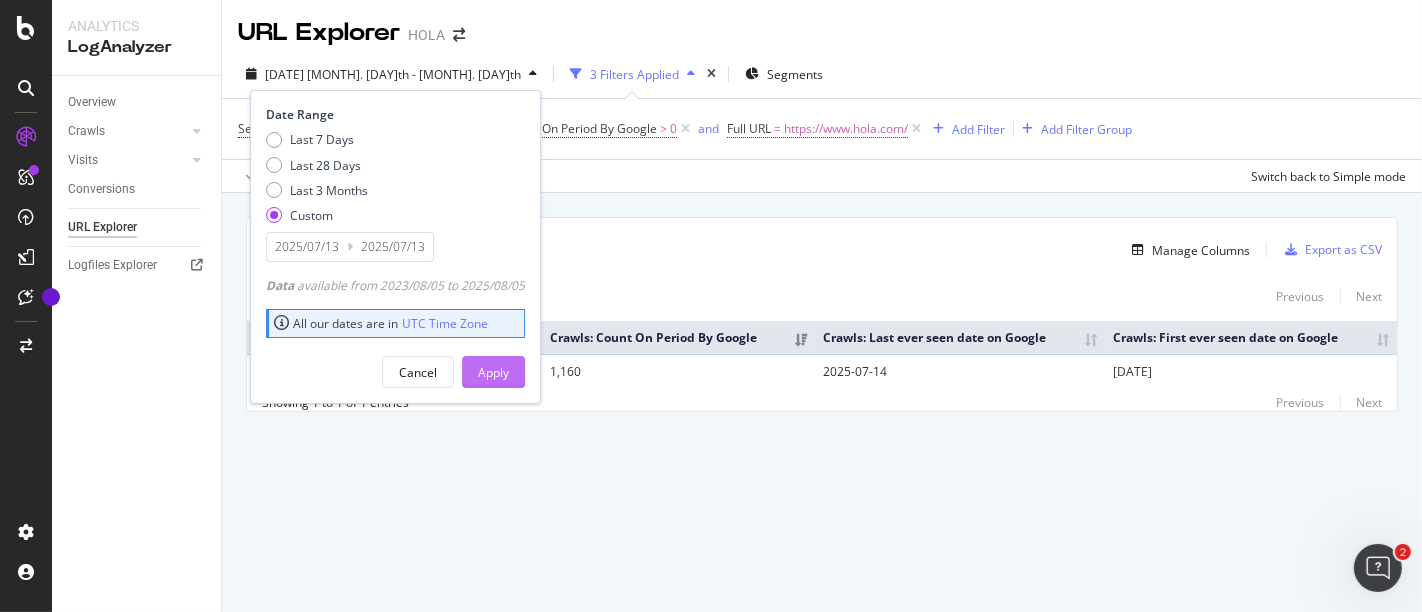 click on "Apply" at bounding box center (493, 372) 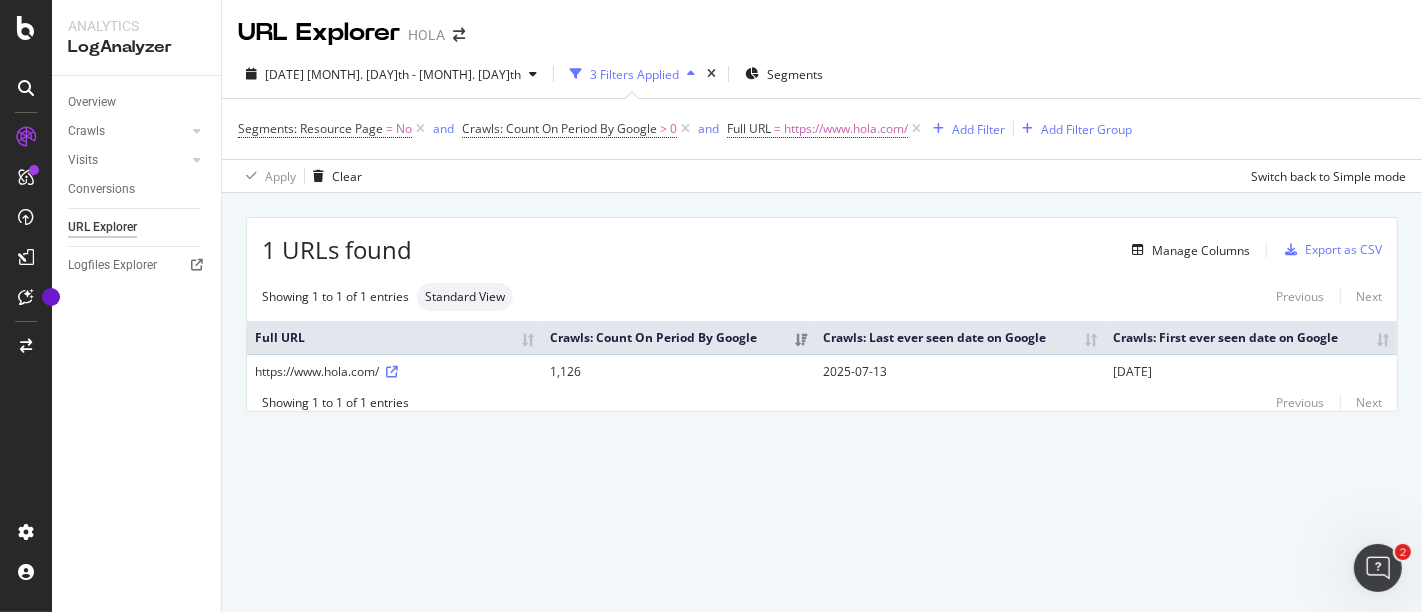 click on "1 URLs found Manage Columns Export as CSV Showing 1 to 1 of 1 entries Standard View Previous Next Full URL Crawls: Count On Period By Google Crawls: Last ever seen date on Google Crawls: First ever seen date on Google
https://www.hola.com/
1,126 2025-07-13 2017-10-29 Showing 1 to 1 of 1 entries Previous Next" at bounding box center (822, 337) 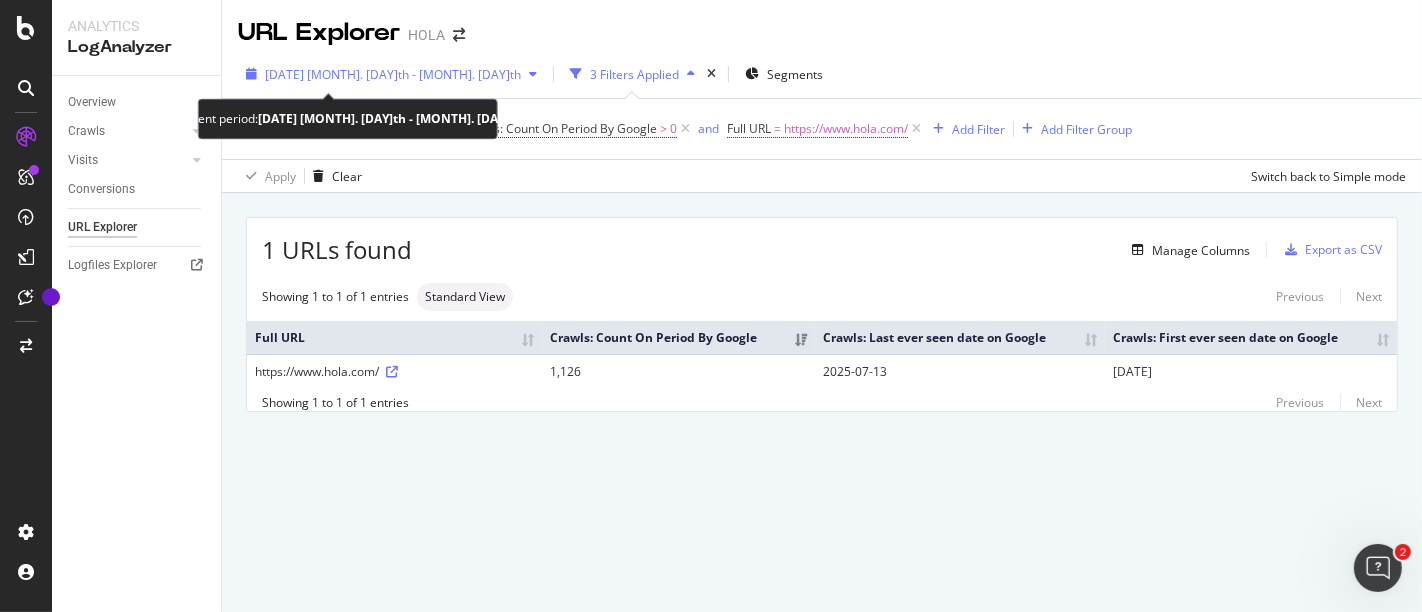 click on "2025 Jul. 13th - Jul. 13th" at bounding box center (391, 74) 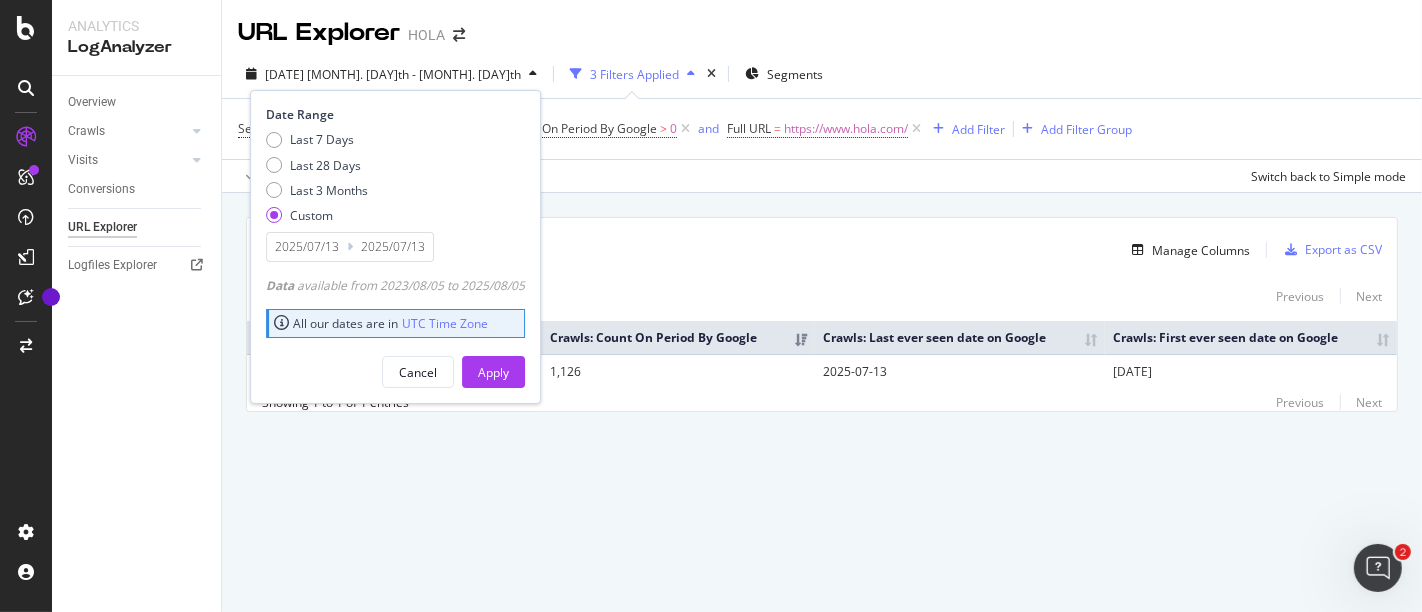 click on "2025/07/13" at bounding box center (307, 247) 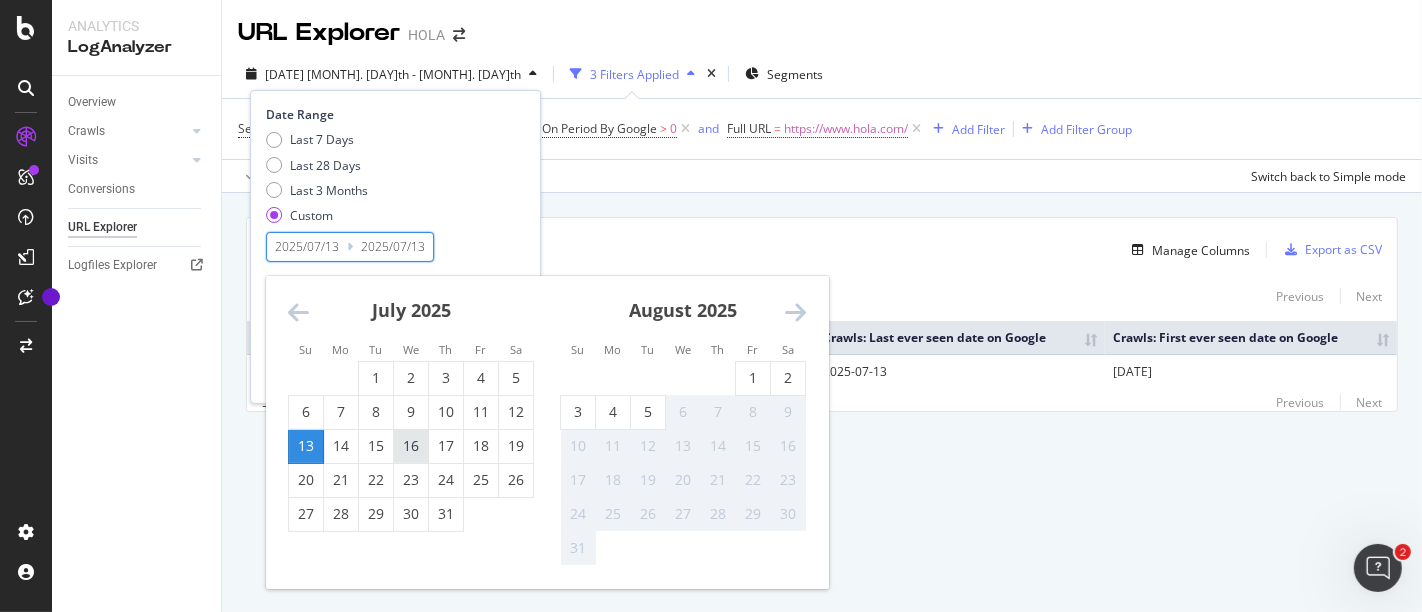 click on "16" at bounding box center (411, 446) 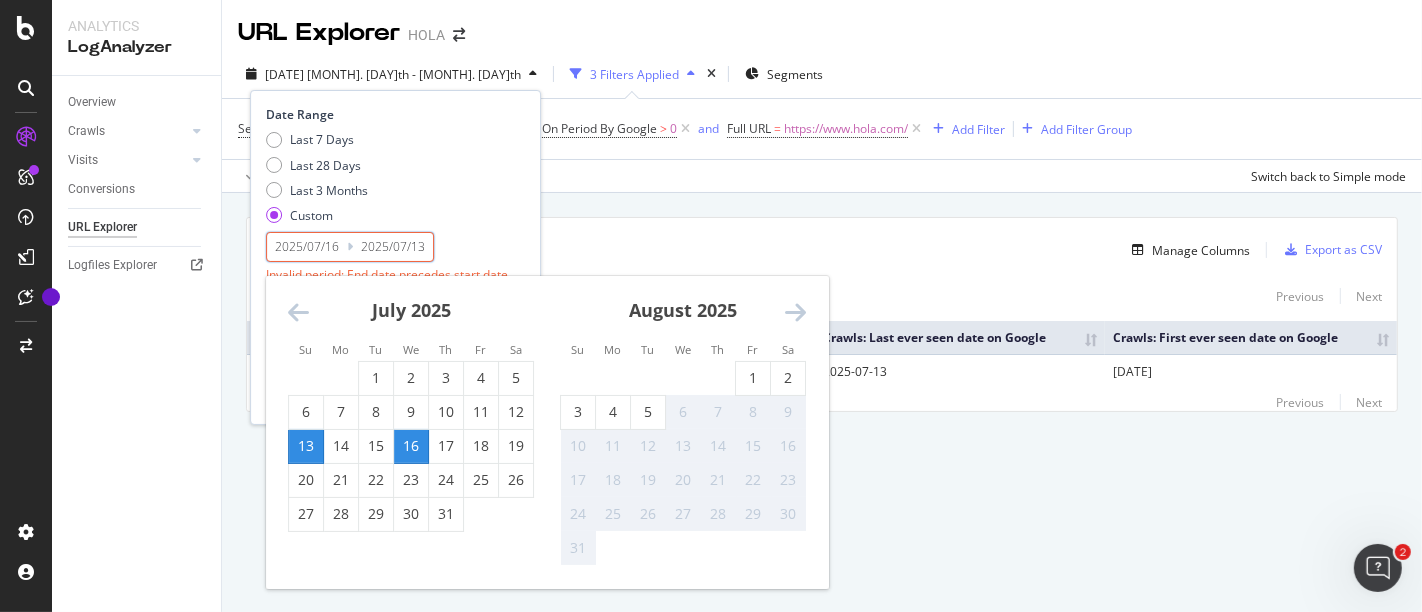 click on "16" at bounding box center [411, 446] 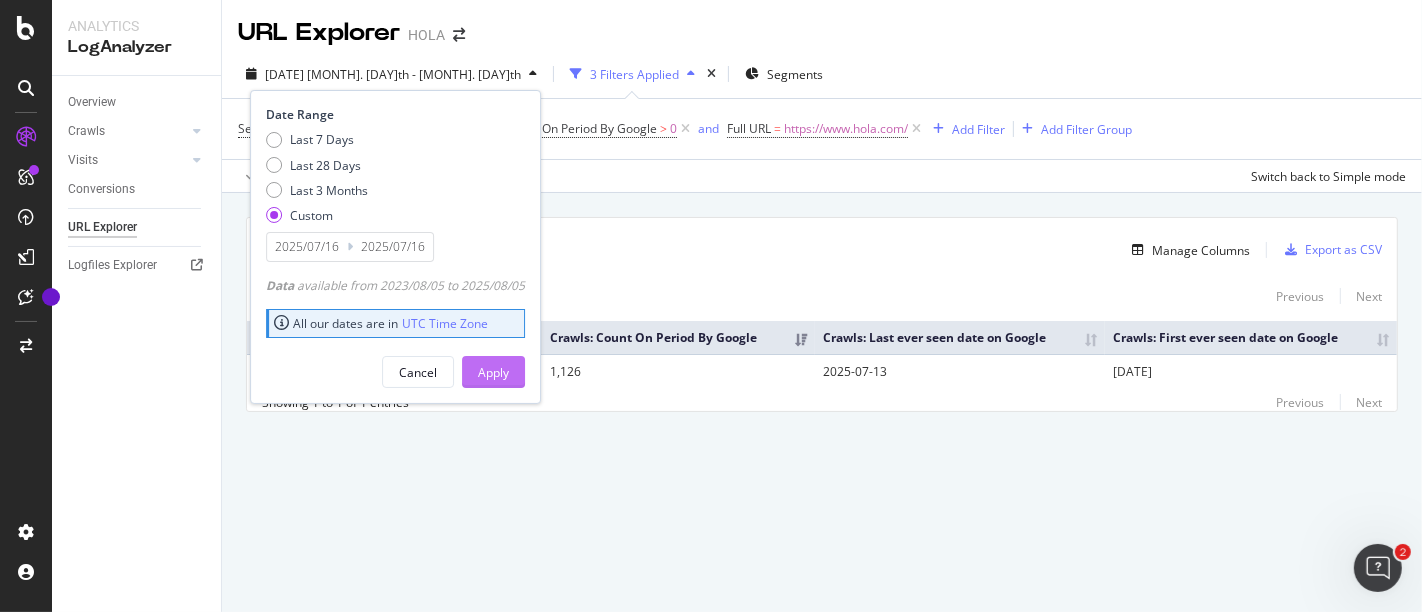 click on "Apply" at bounding box center (493, 372) 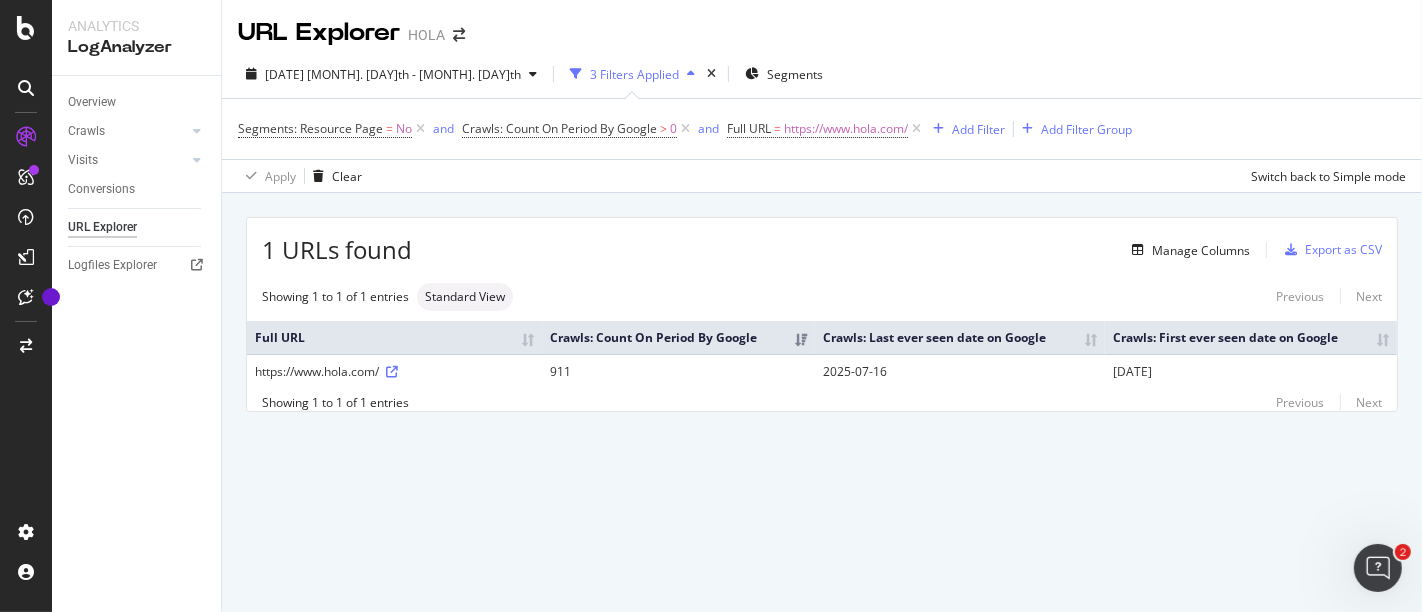click on "1 URLs found Manage Columns Export as CSV Showing 1 to 1 of 1 entries Standard View Previous Next Full URL Crawls: Count On Period By Google Crawls: Last ever seen date on Google Crawls: First ever seen date on Google
https://www.hola.com/
911 2025-07-16 2017-10-29 Showing 1 to 1 of 1 entries Previous Next" at bounding box center (822, 337) 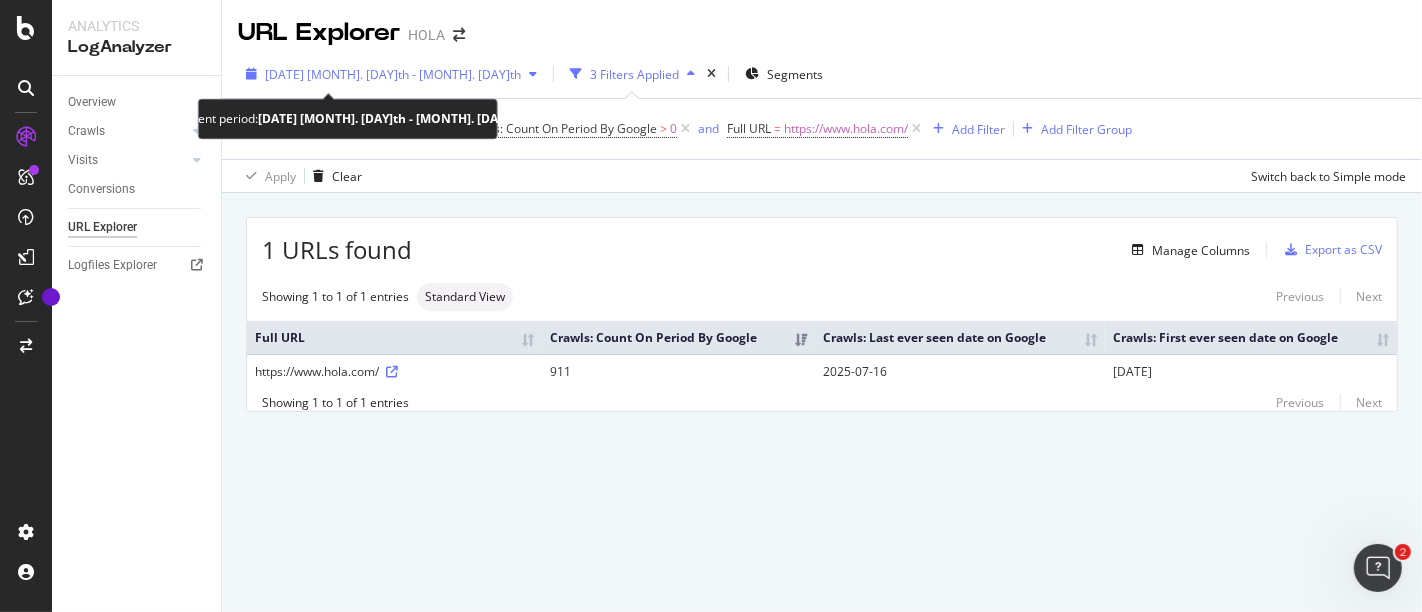 click on "2025 Jul. 16th - Jul. 16th" at bounding box center [393, 74] 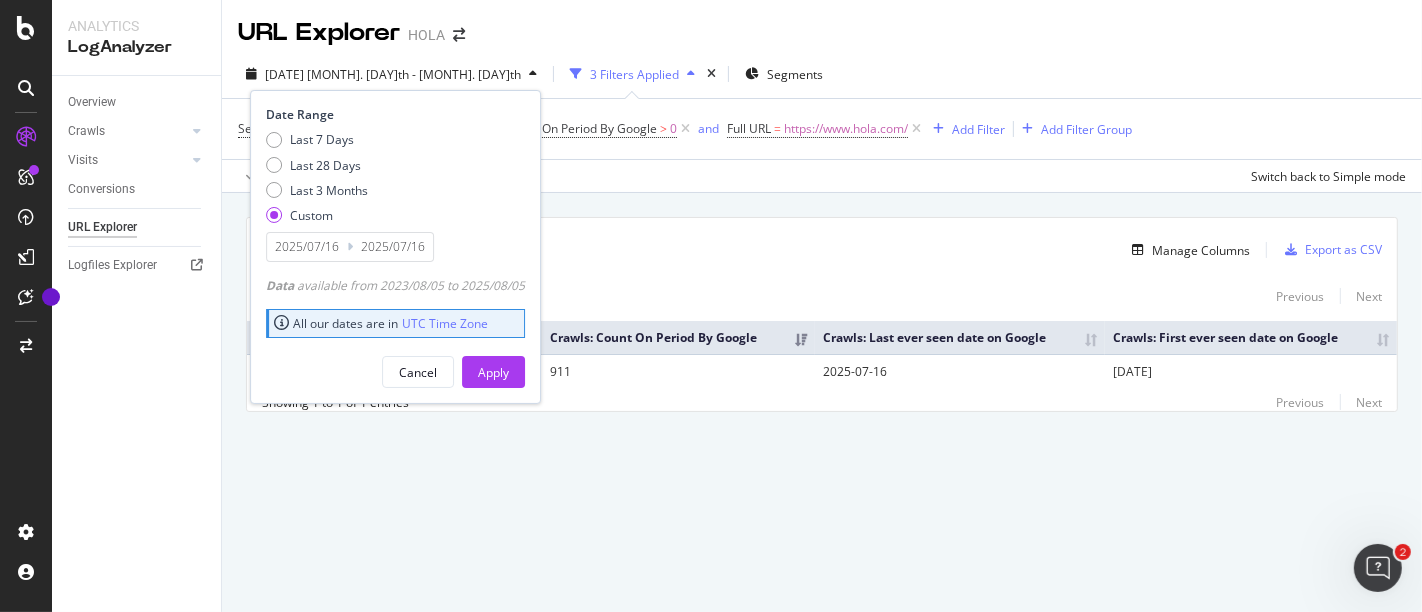 click on "2025/07/16" at bounding box center (307, 247) 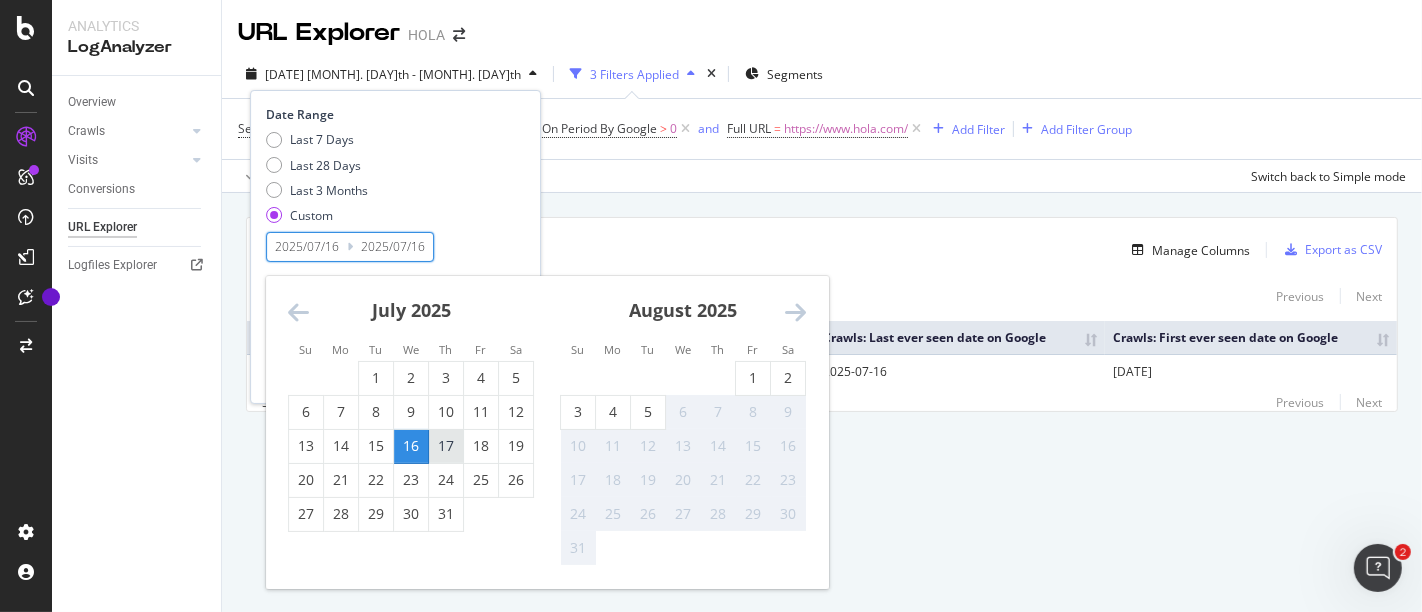 click on "17" at bounding box center [446, 446] 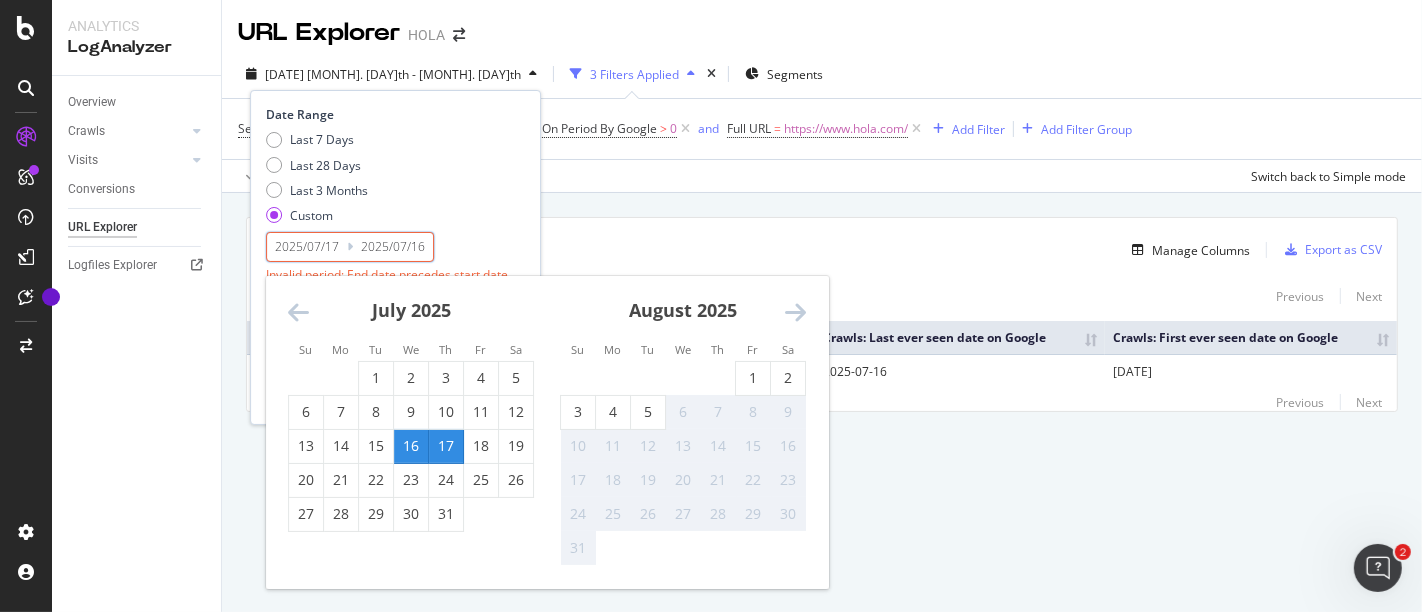 click on "17" at bounding box center [446, 446] 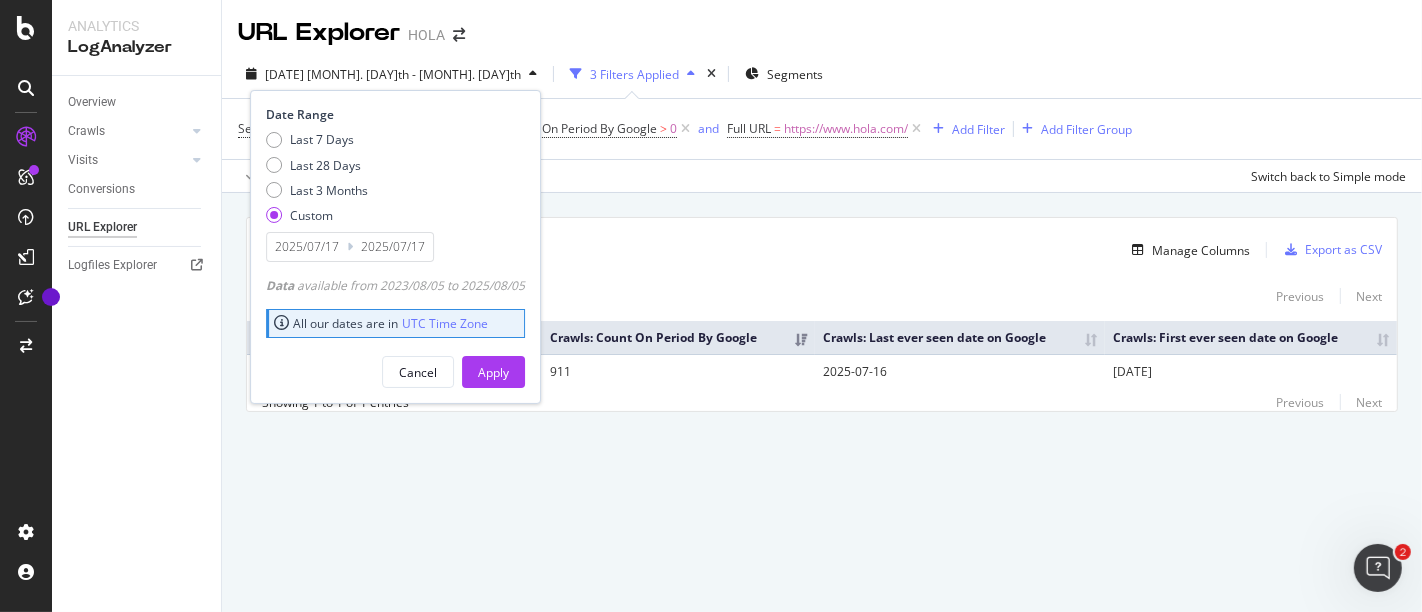 type on "2025/07/17" 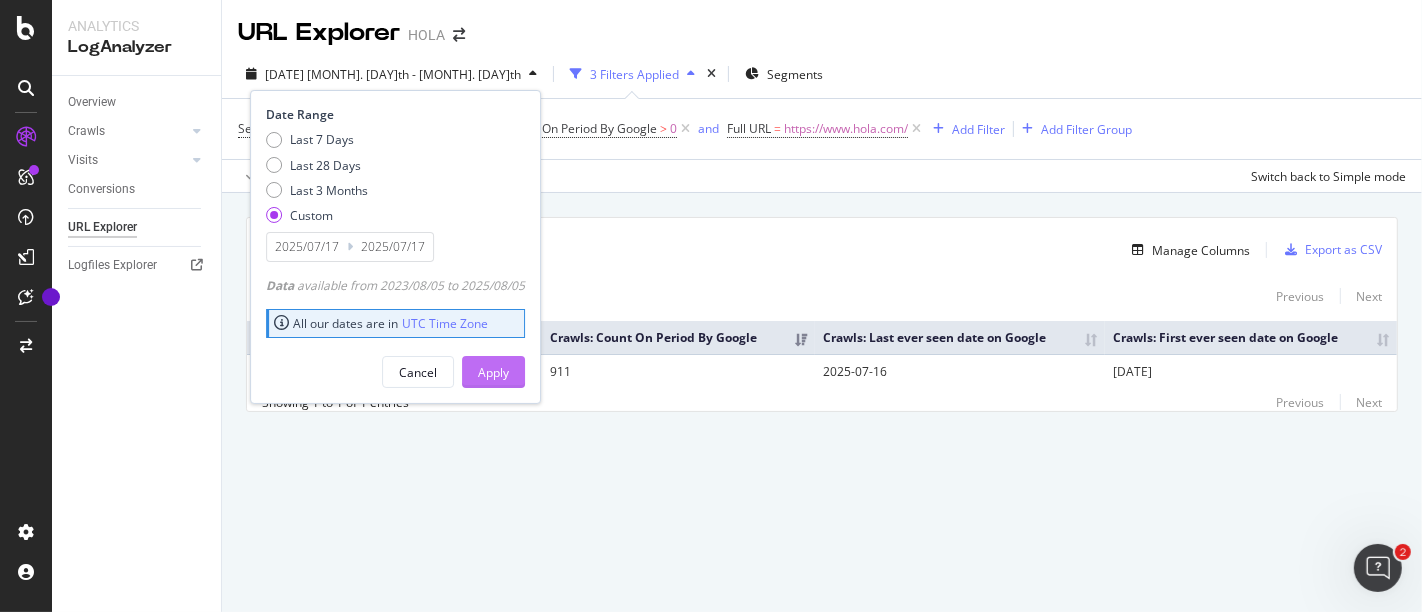 click on "Apply" at bounding box center (493, 372) 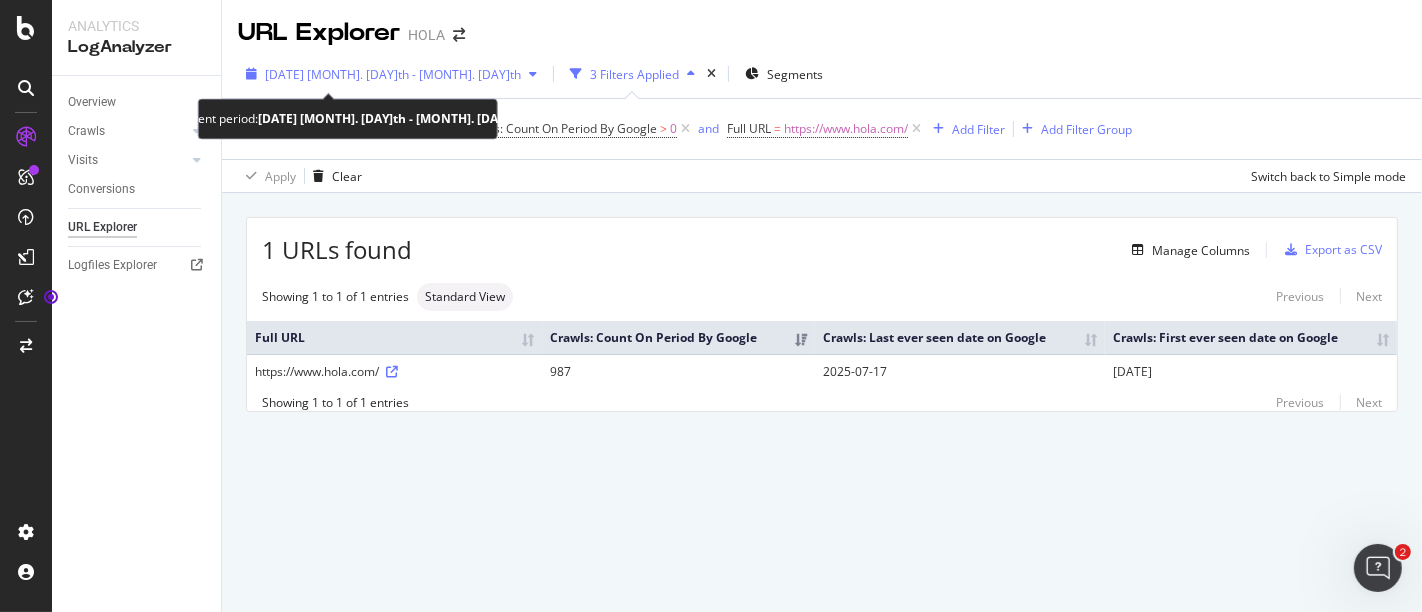 click on "2025 Jul. 17th - Jul. 17th" at bounding box center (393, 74) 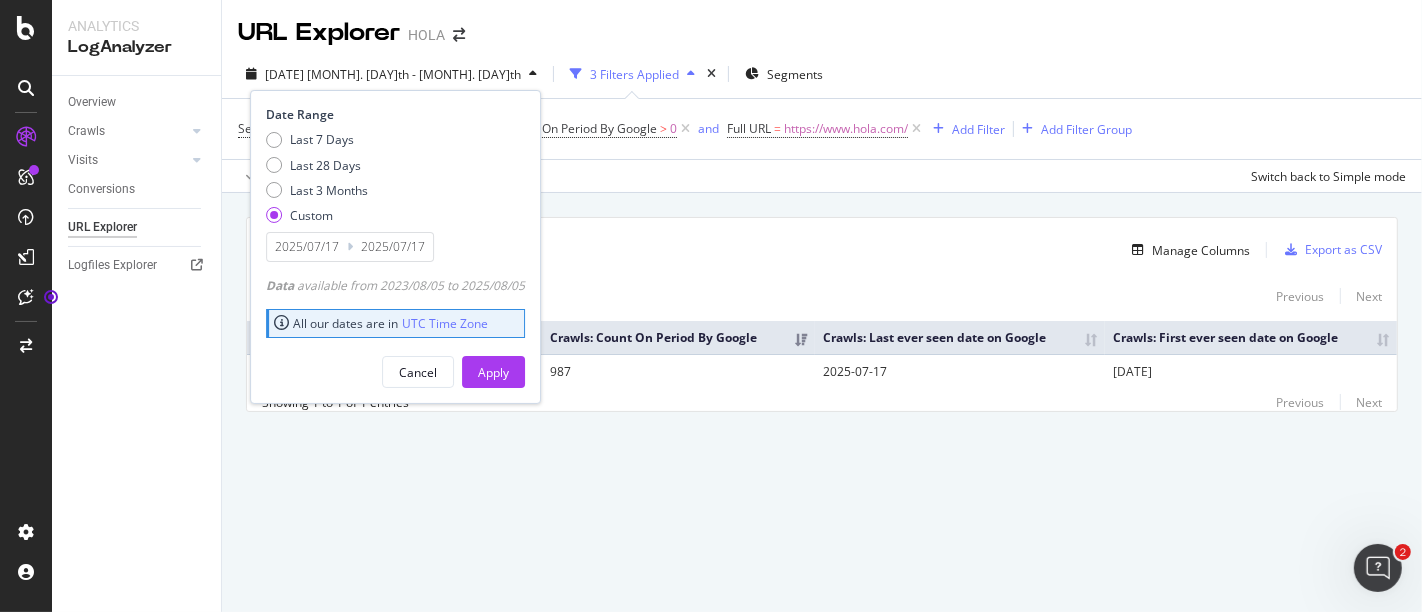 click on "2025/07/17" at bounding box center [307, 247] 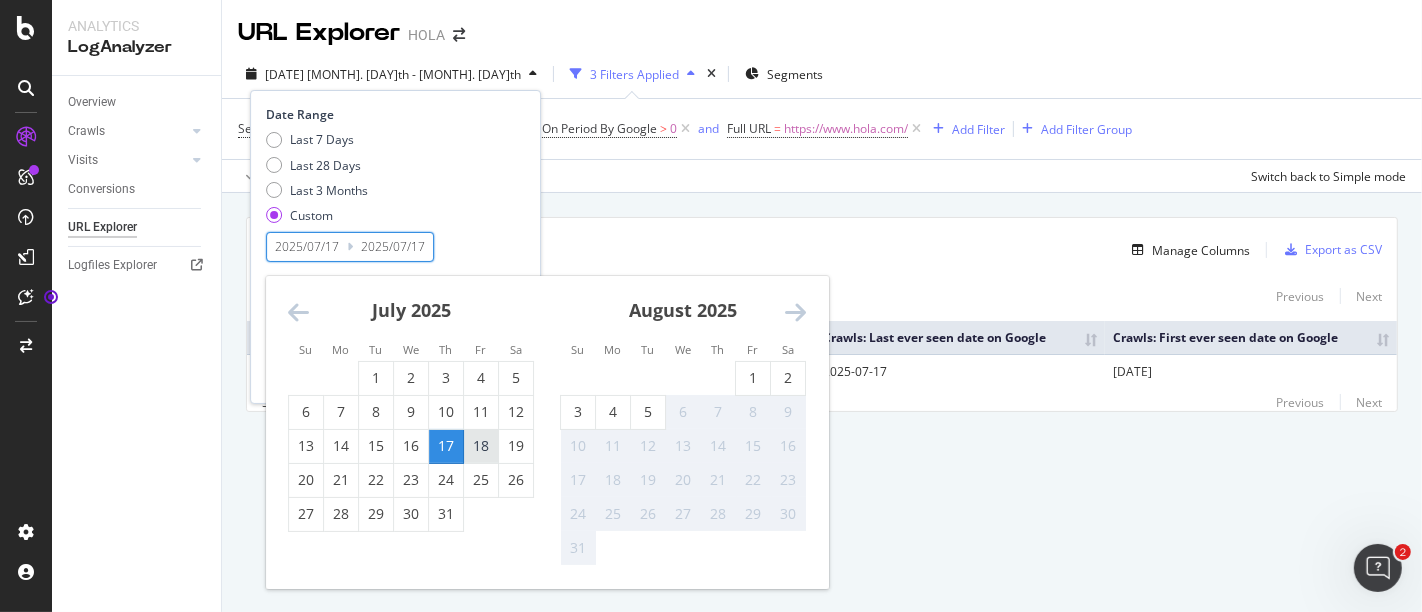 click on "18" at bounding box center (481, 446) 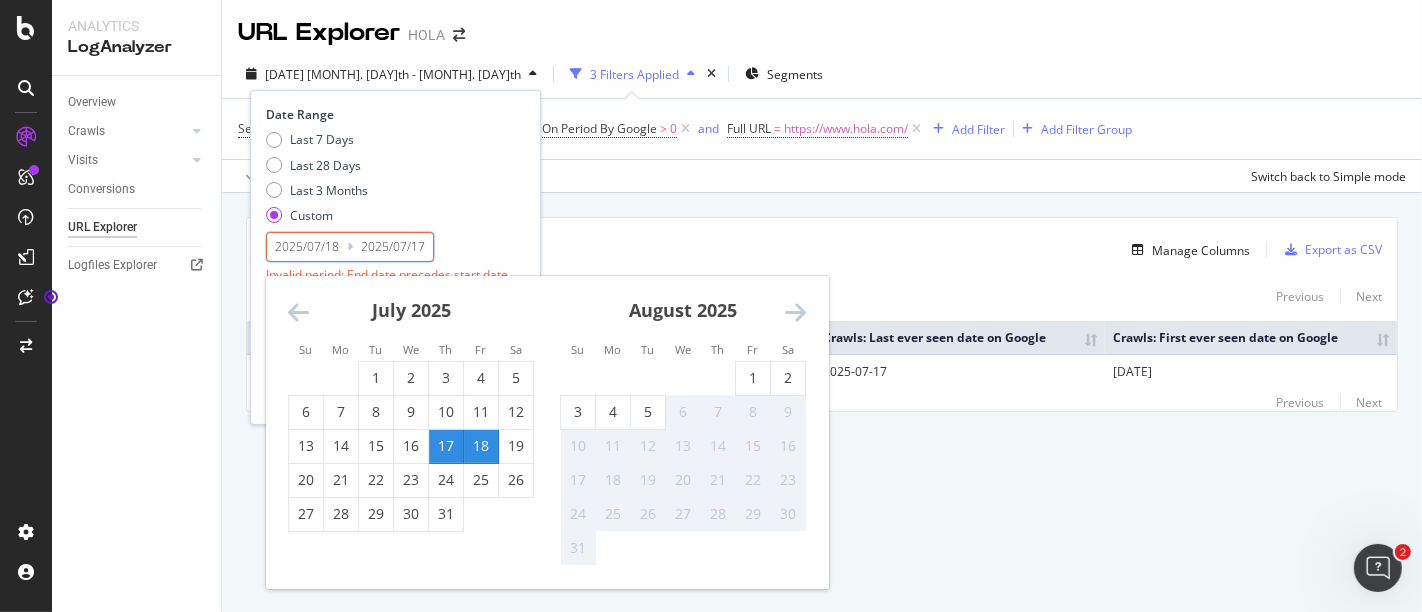 click on "18" at bounding box center (481, 446) 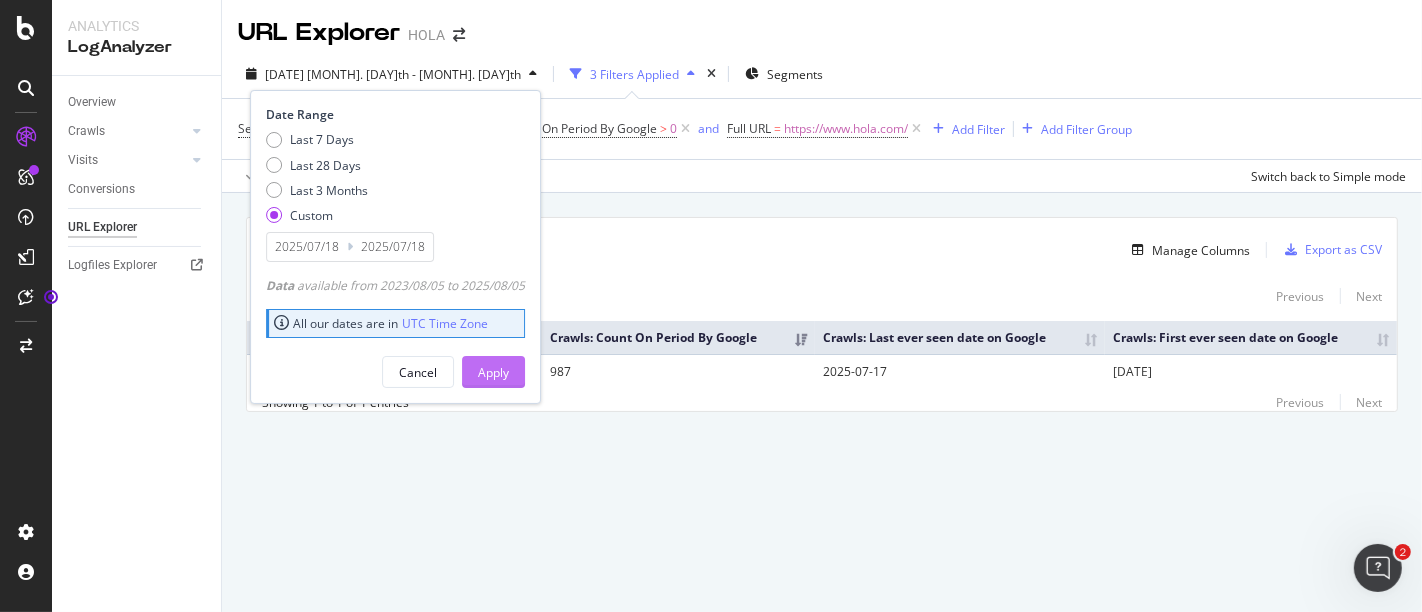 click on "Apply" at bounding box center (493, 372) 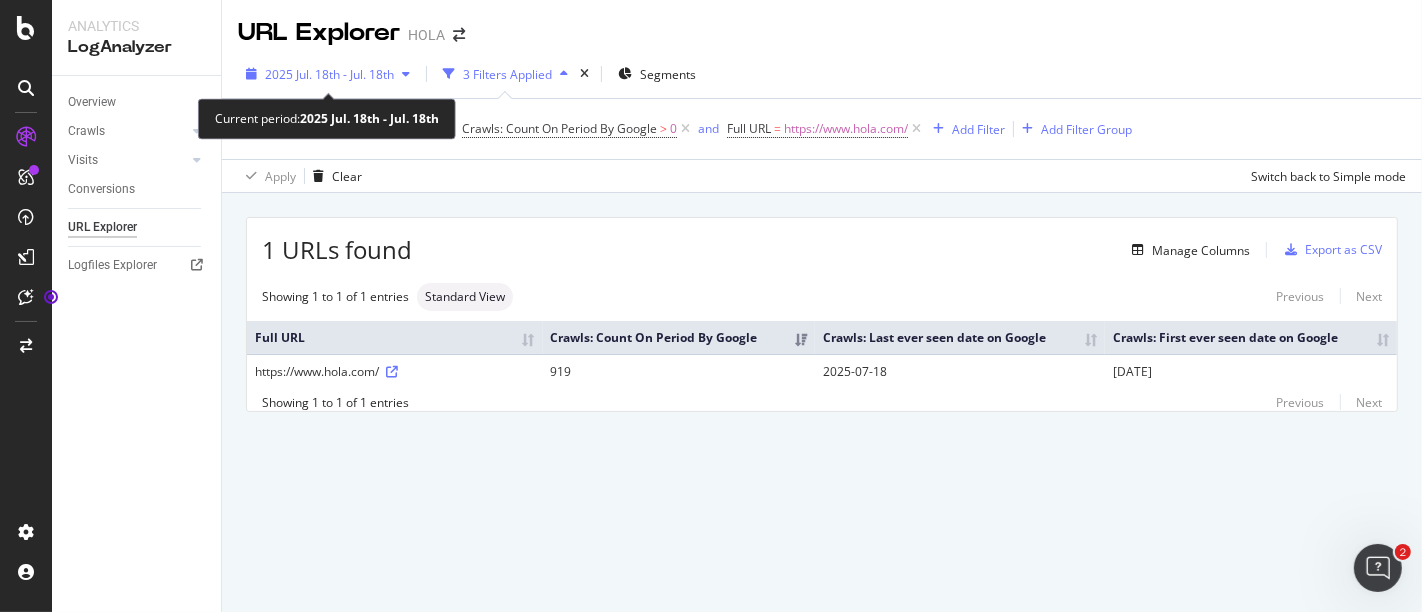 click on "2025 Jul. 18th - Jul. 18th" at bounding box center (329, 74) 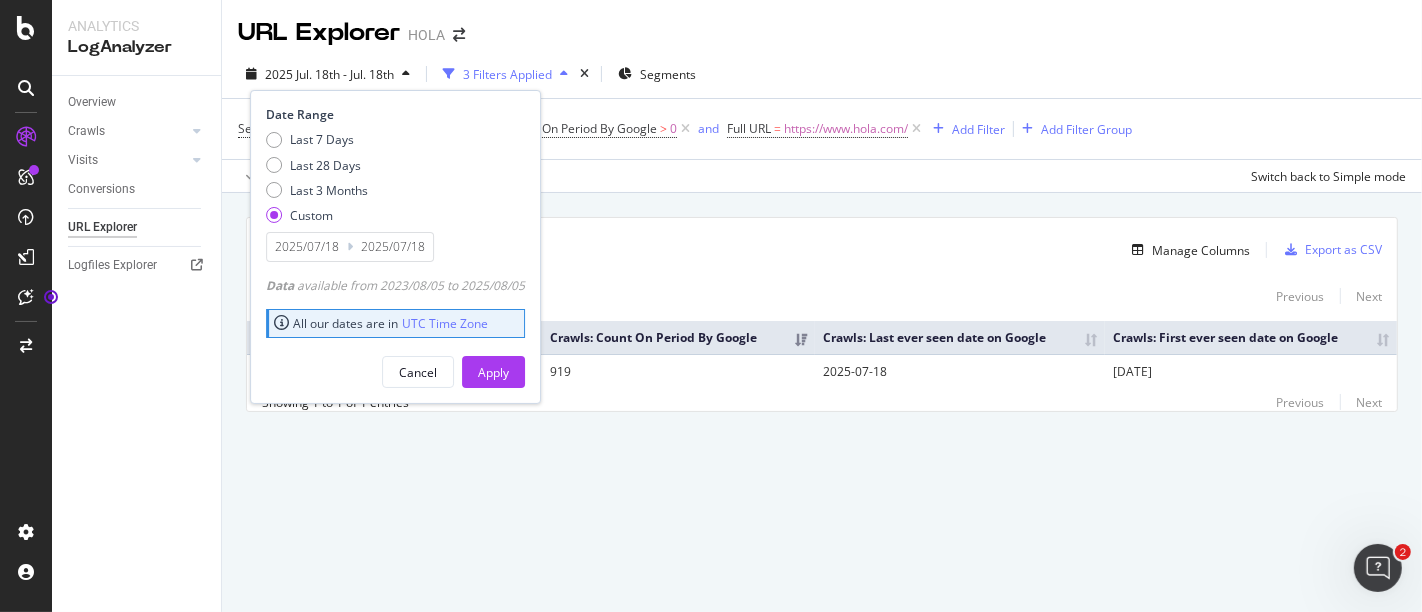 click on "2025/07/18" at bounding box center [307, 247] 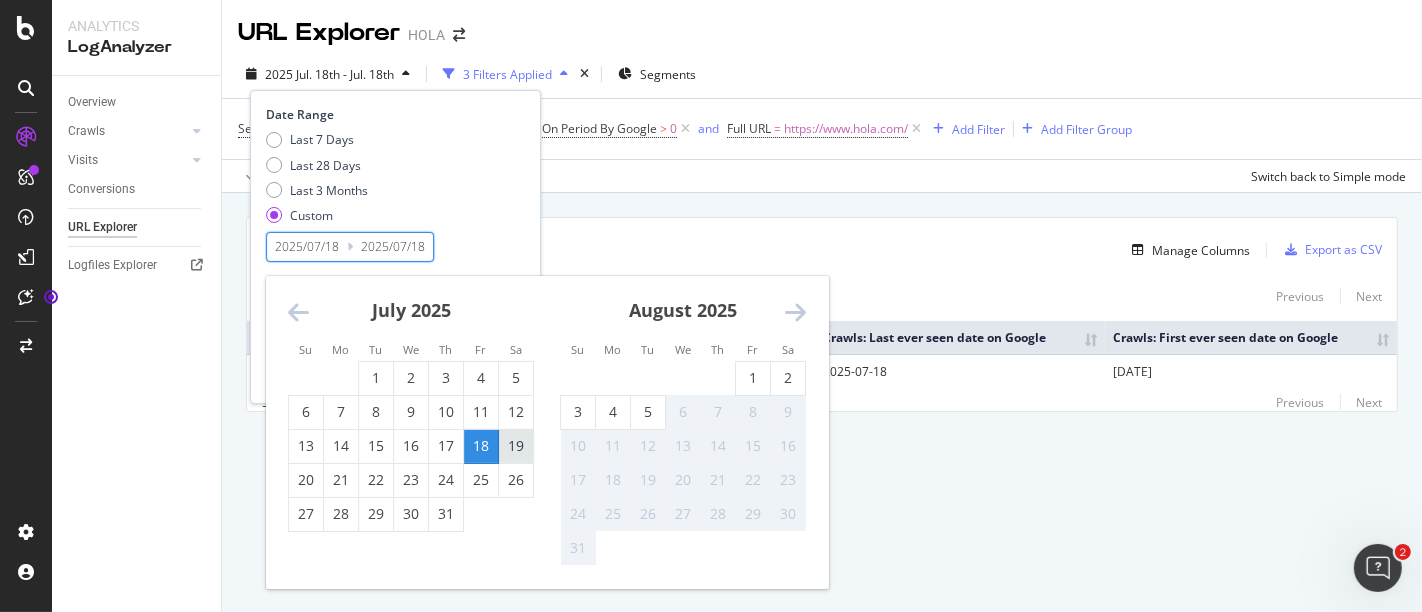 click on "19" at bounding box center (516, 446) 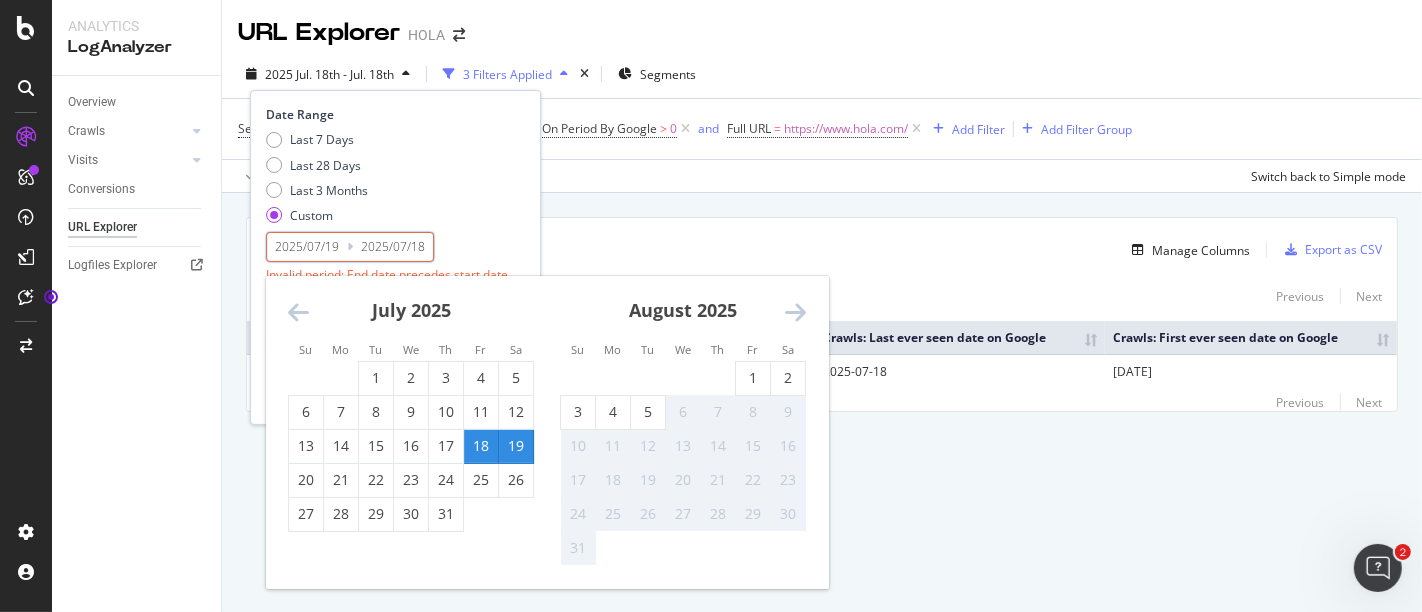 click on "19" at bounding box center (516, 446) 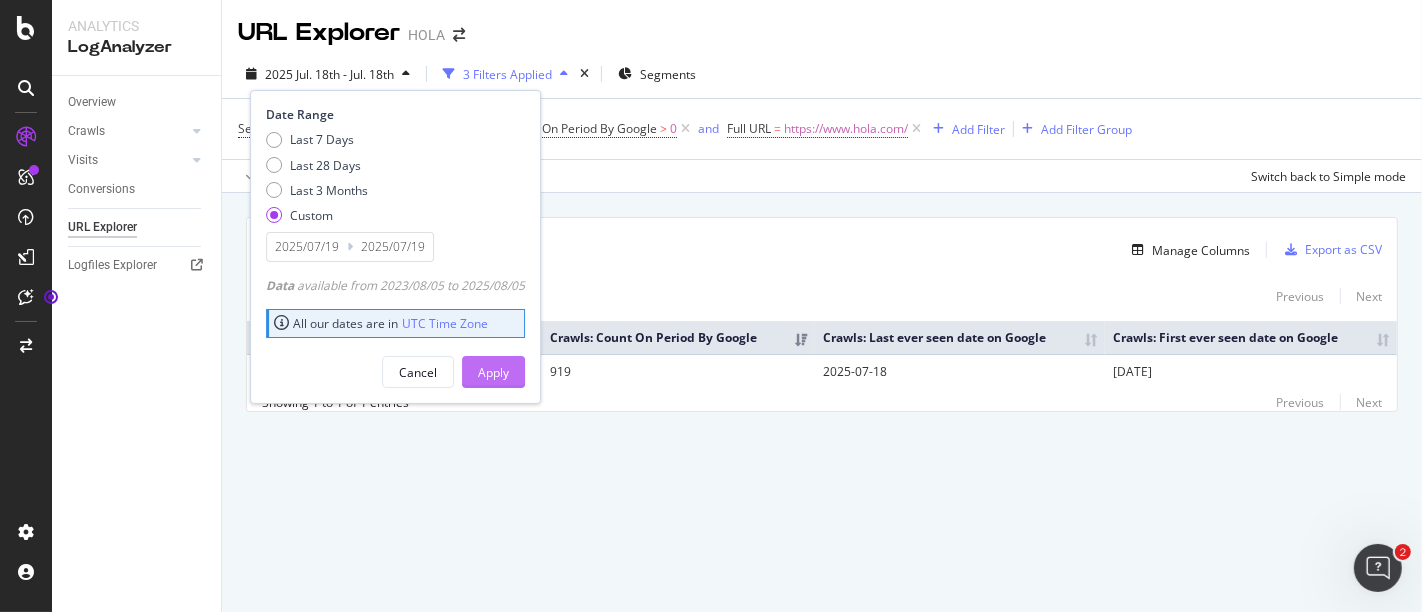 click on "Apply" at bounding box center [493, 372] 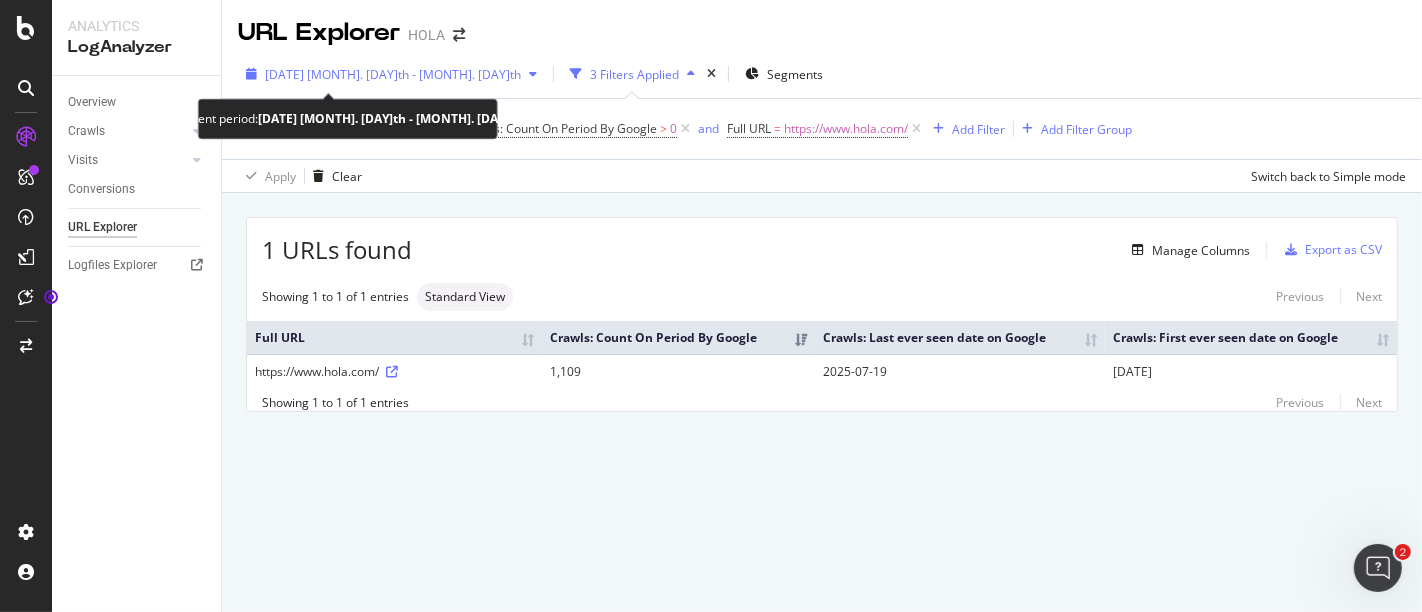 click on "2025 Jul. 19th - Jul. 19th" at bounding box center (393, 74) 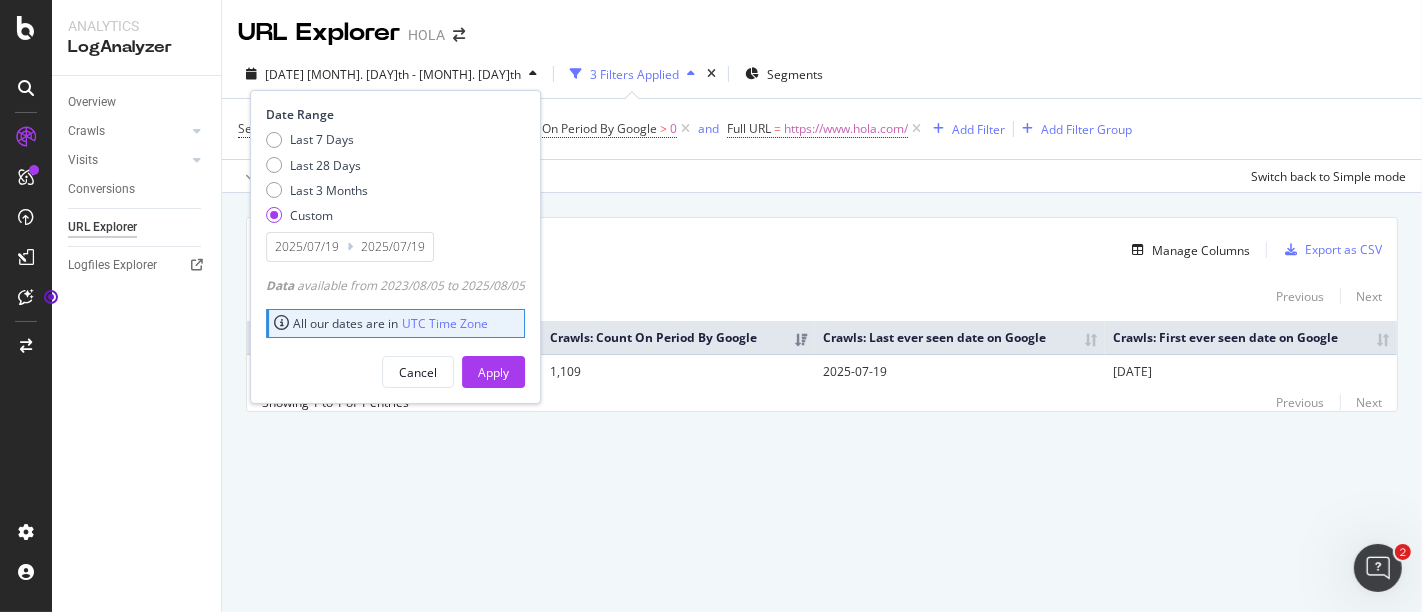 click on "2025/07/19" at bounding box center [307, 247] 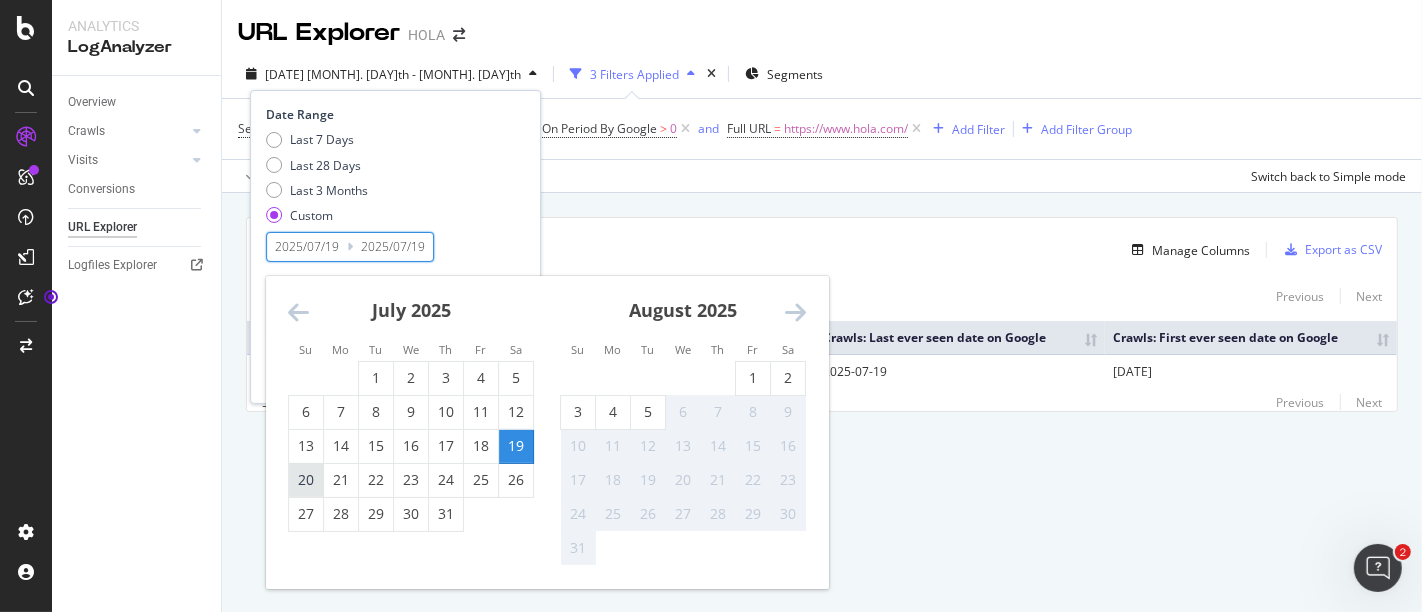 click on "20" at bounding box center [306, 480] 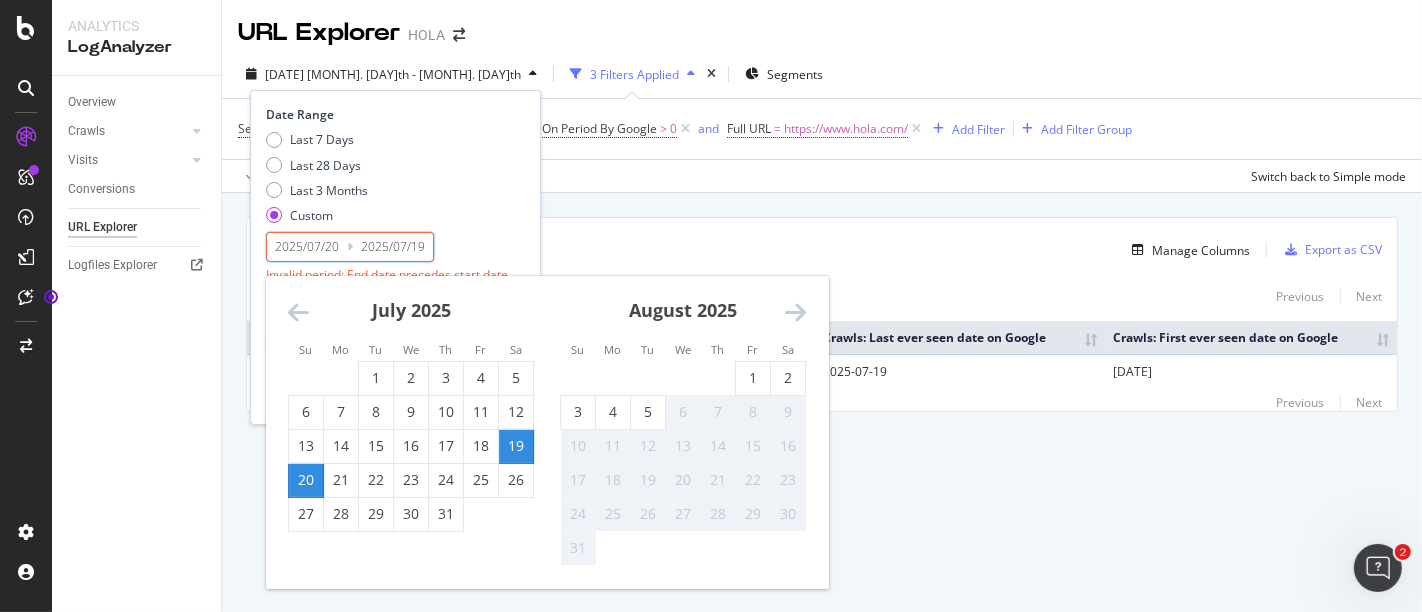 click on "20" at bounding box center [306, 480] 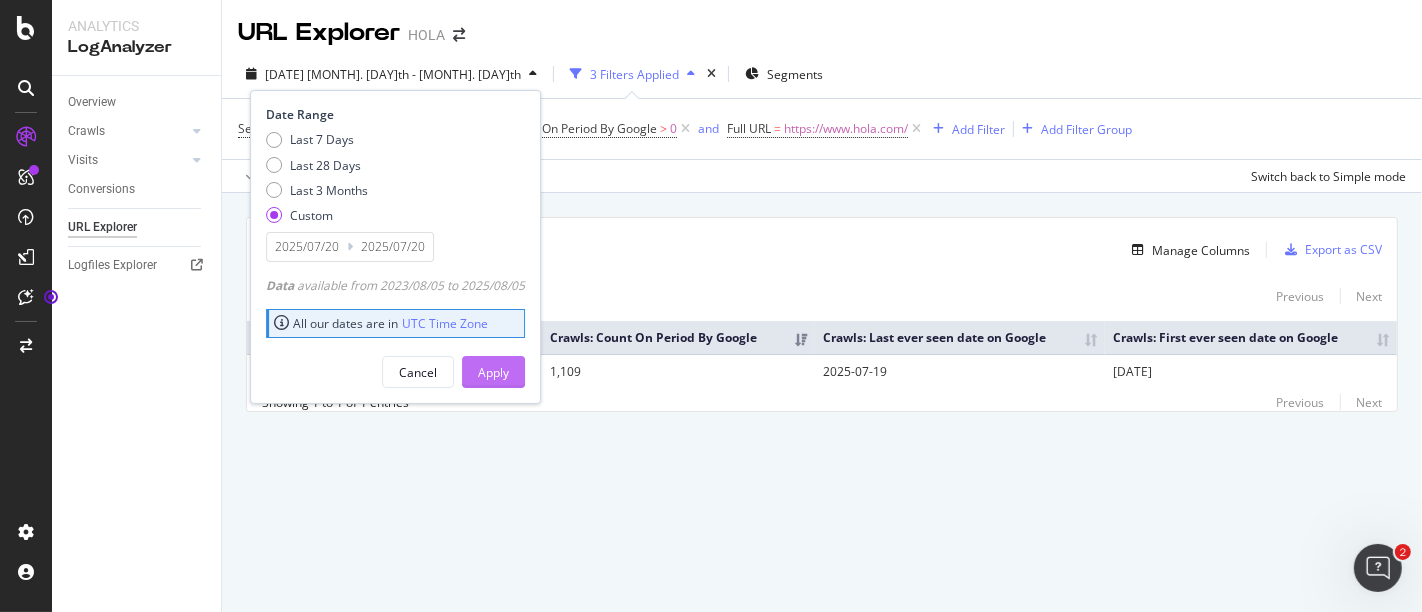 click on "Apply" at bounding box center (493, 372) 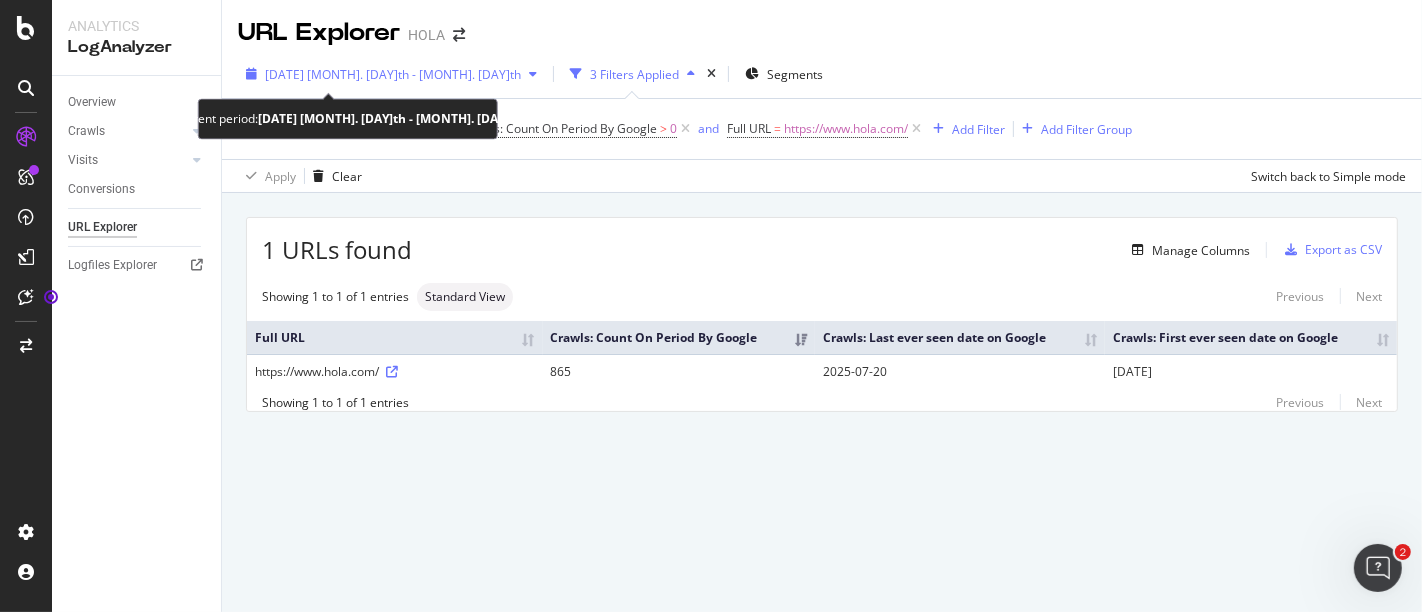 click on "2025 Jul. 20th - Jul. 20th" at bounding box center (393, 74) 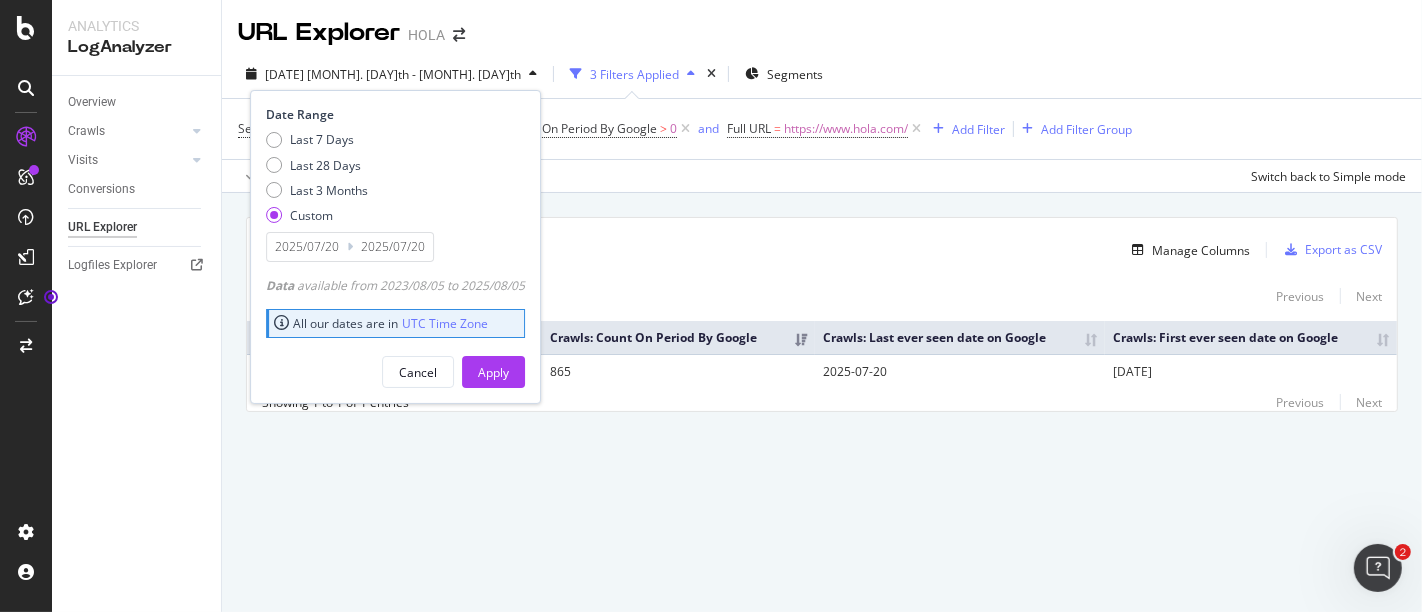 click on "2025/07/20" at bounding box center (307, 247) 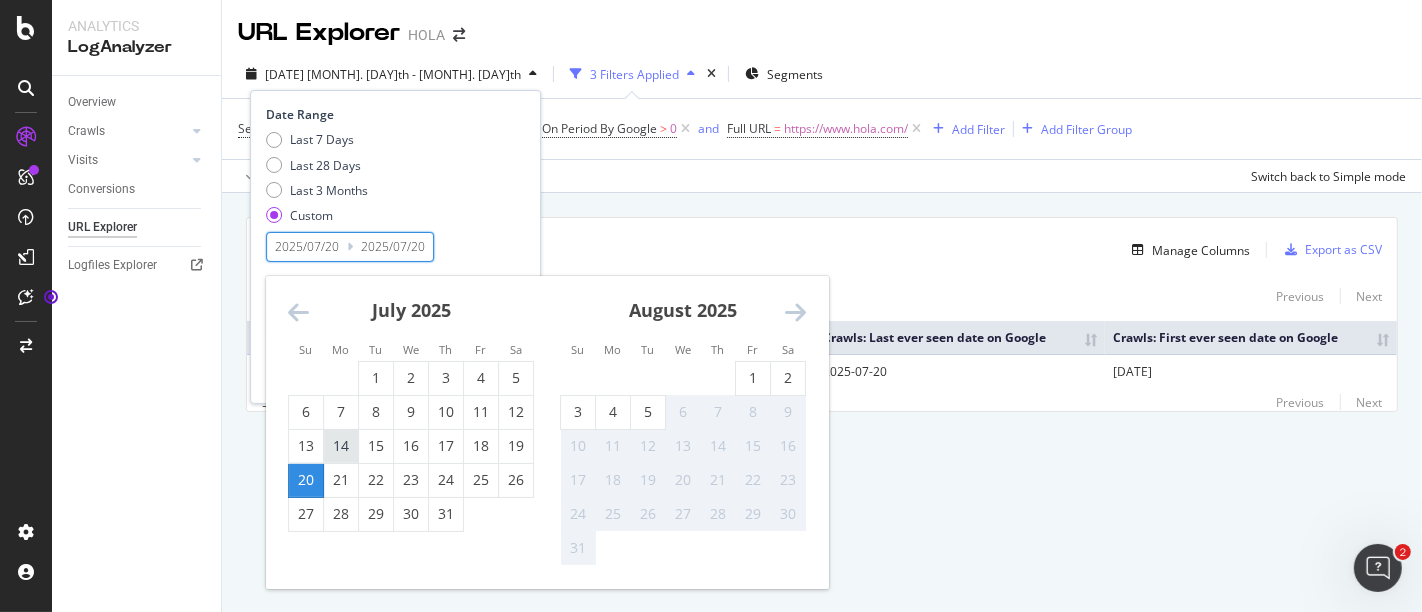 click on "14" at bounding box center (341, 446) 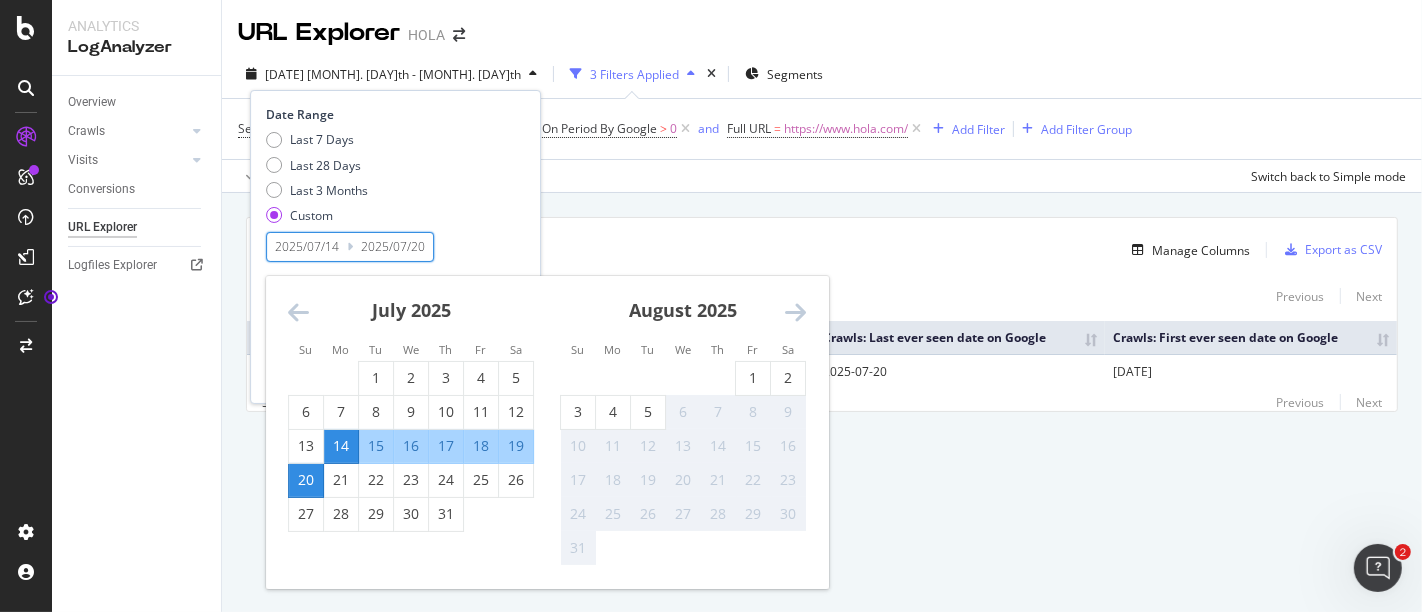 click on "14" at bounding box center (341, 446) 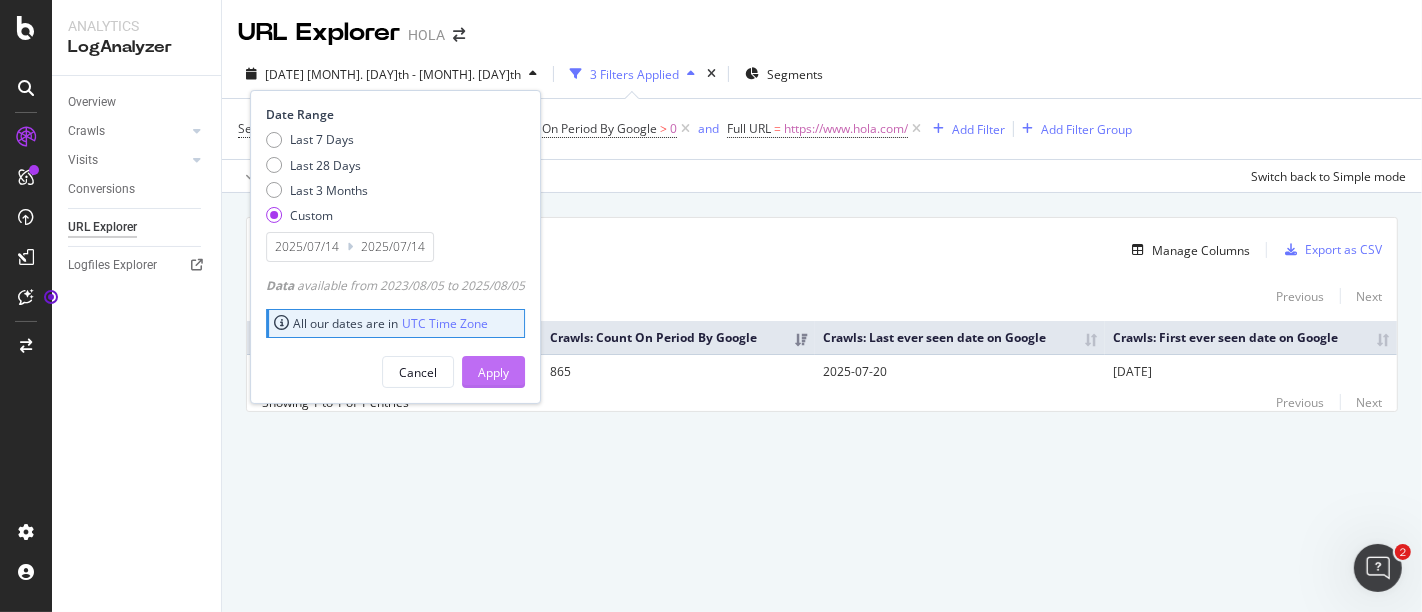 click on "Apply" at bounding box center (493, 372) 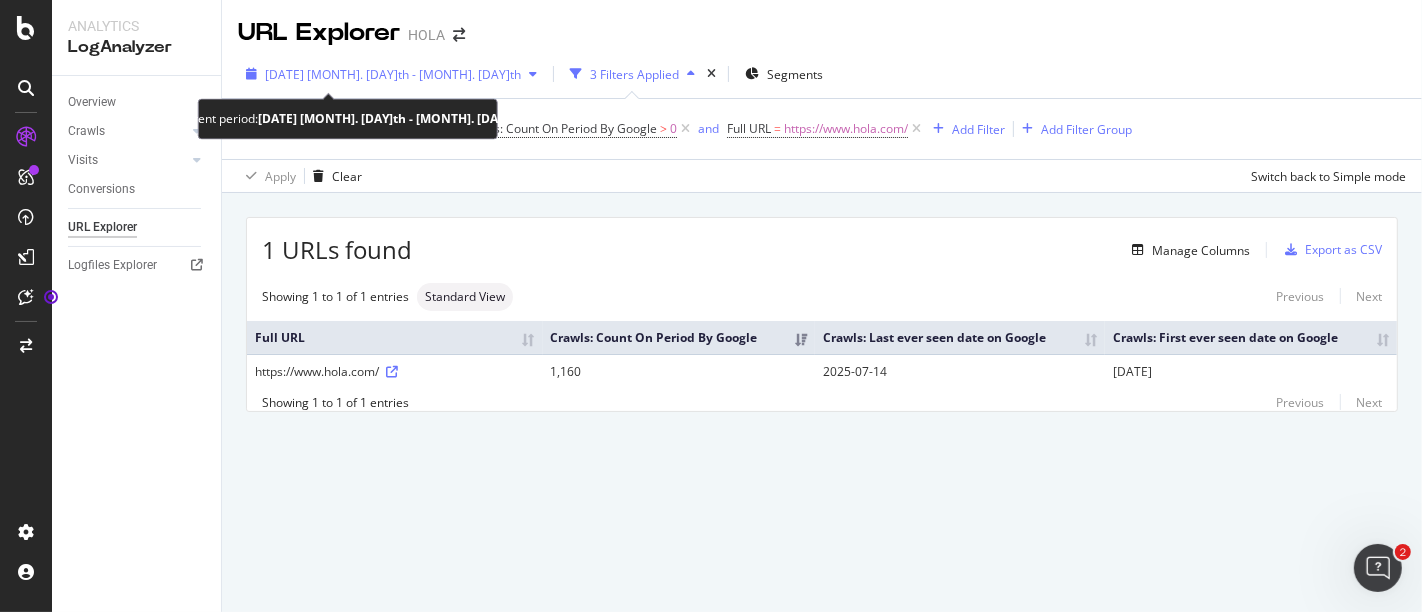 click on "2025 Jul. 14th - Jul. 14th" at bounding box center (393, 74) 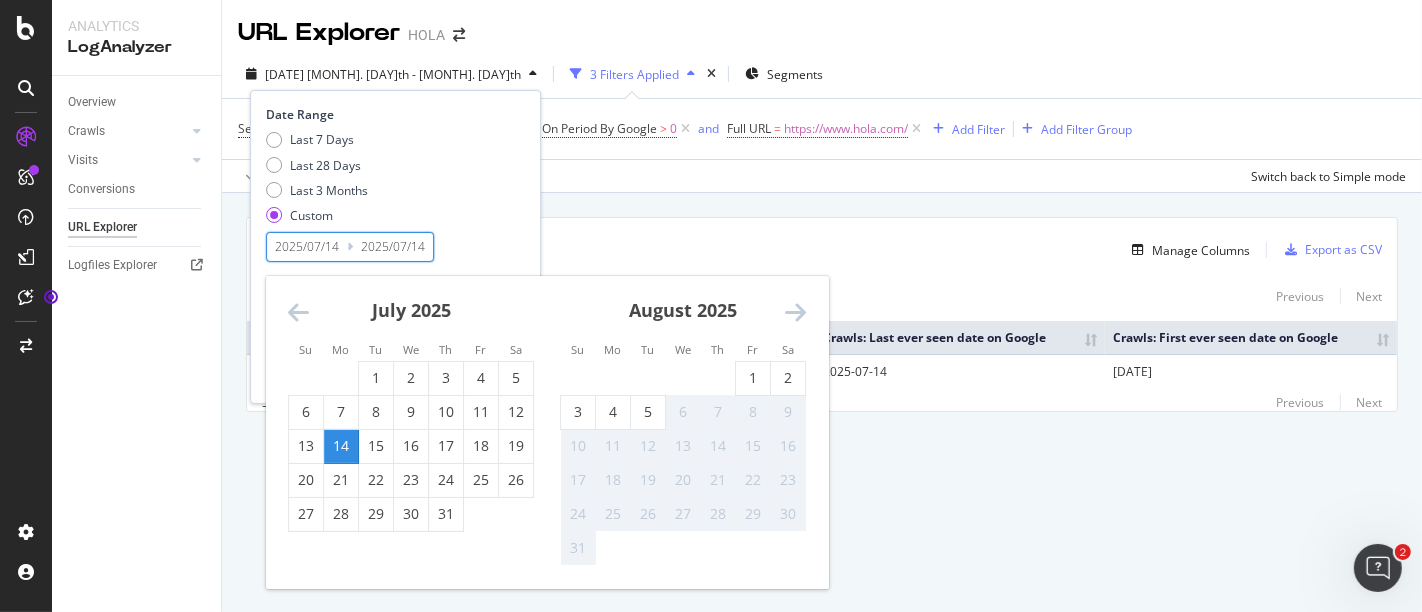 click on "2025/07/14" at bounding box center [307, 247] 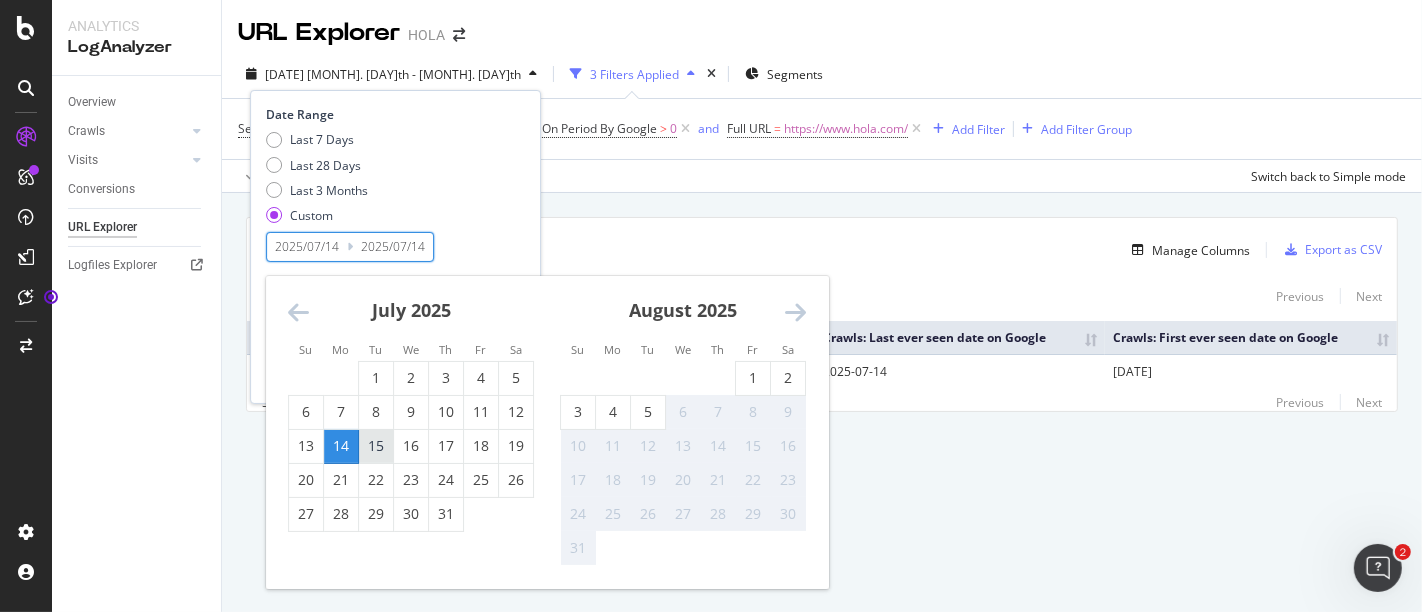 click on "15" at bounding box center (376, 446) 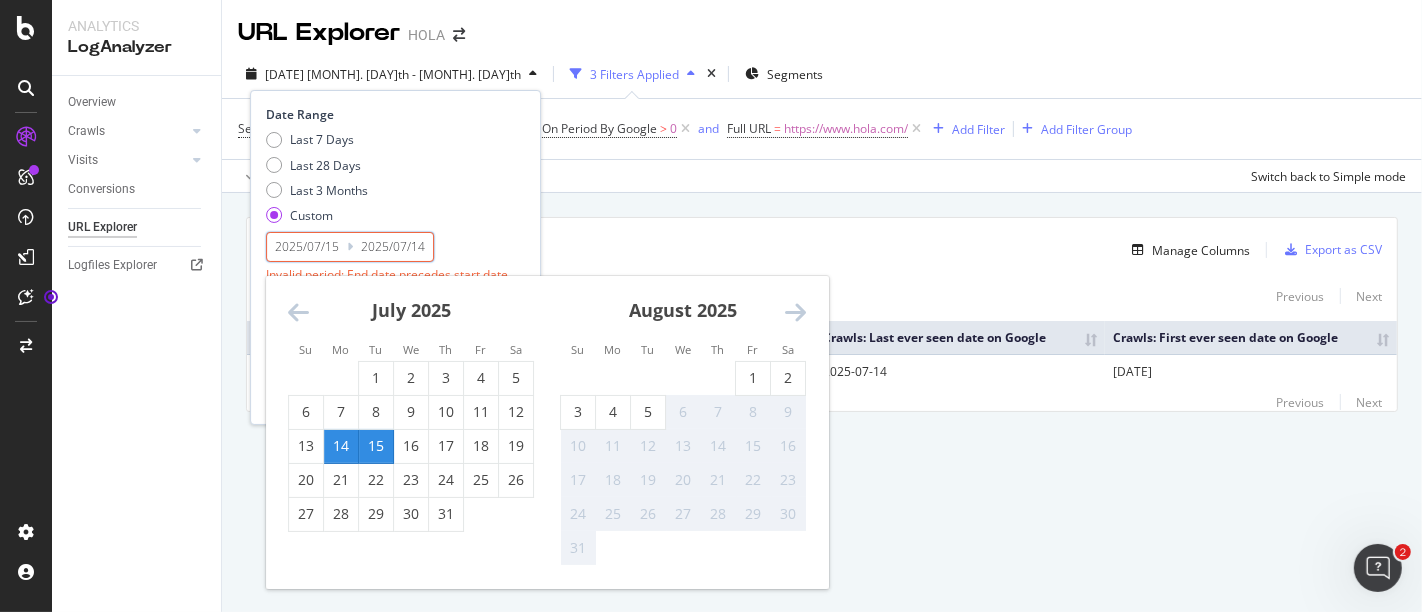click on "15" at bounding box center (376, 446) 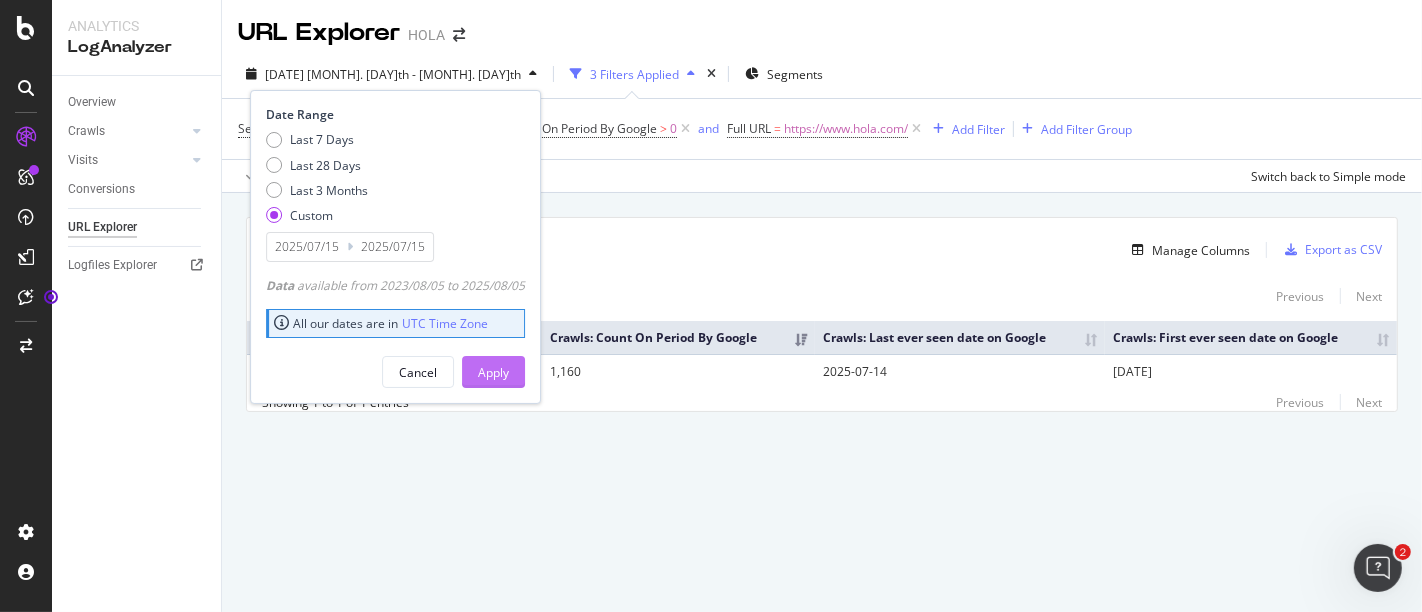 click on "Apply" at bounding box center (493, 372) 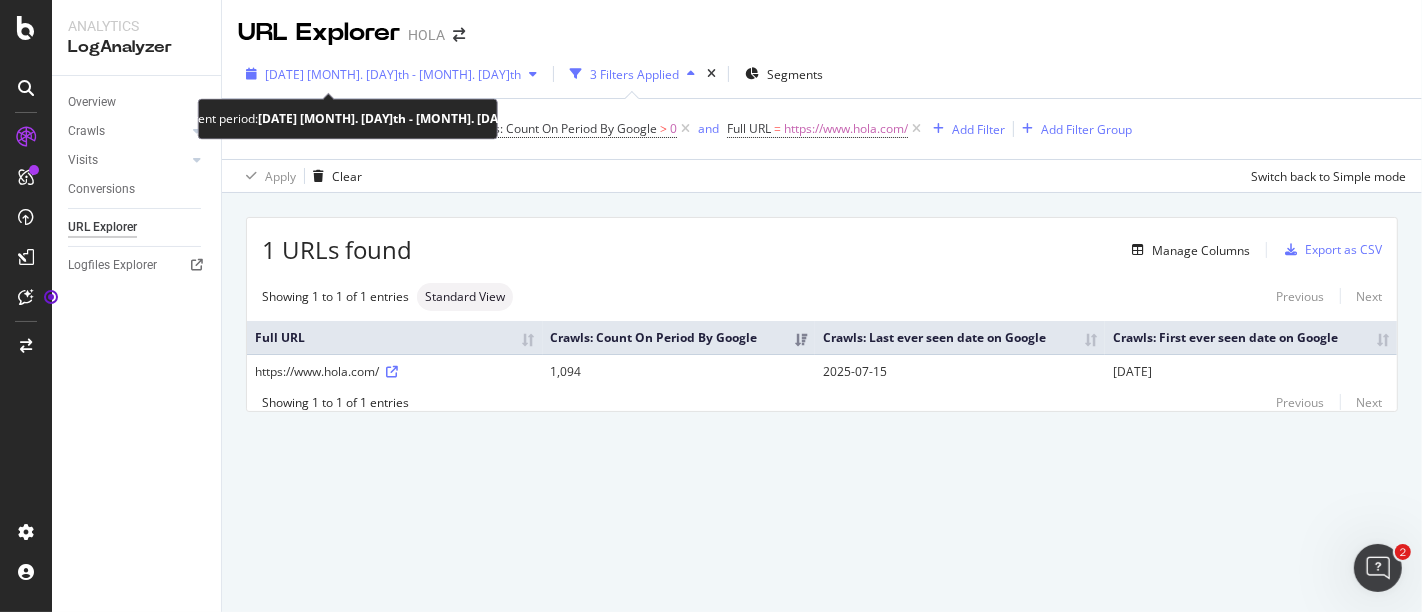 click on "[YEAR] [MONTH]. [DAY]th - [MONTH]. [DAY]th" at bounding box center [393, 74] 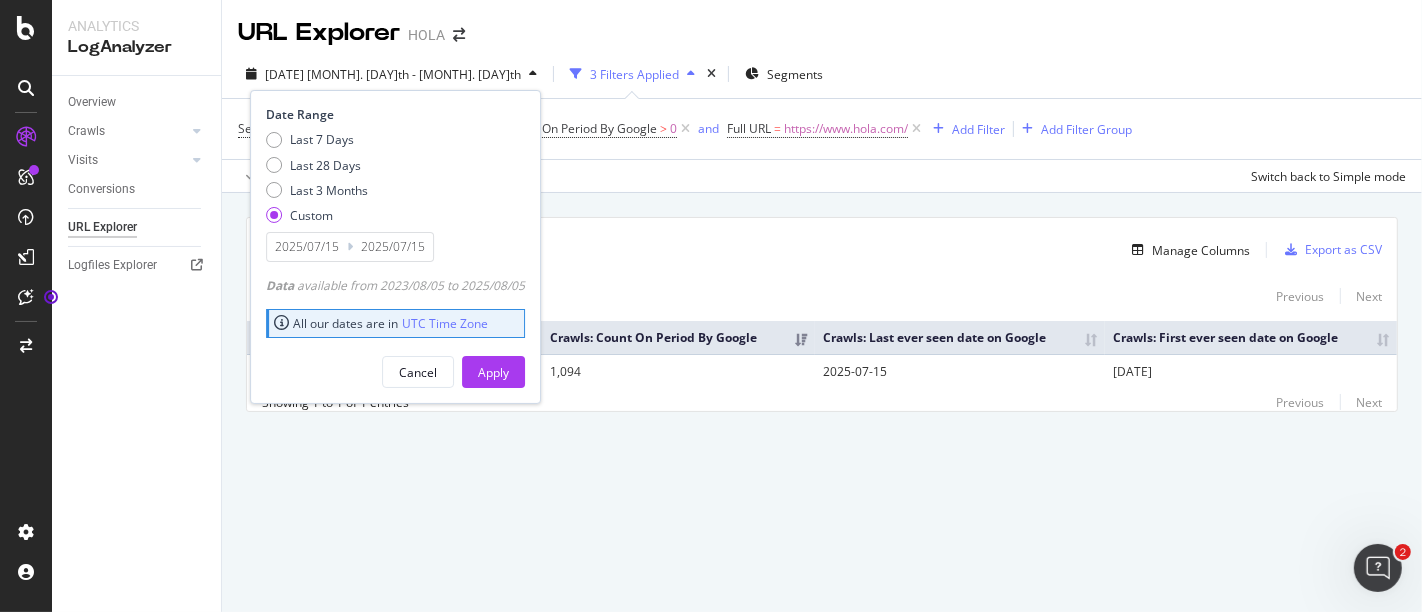 click on "2025/07/15" at bounding box center (307, 247) 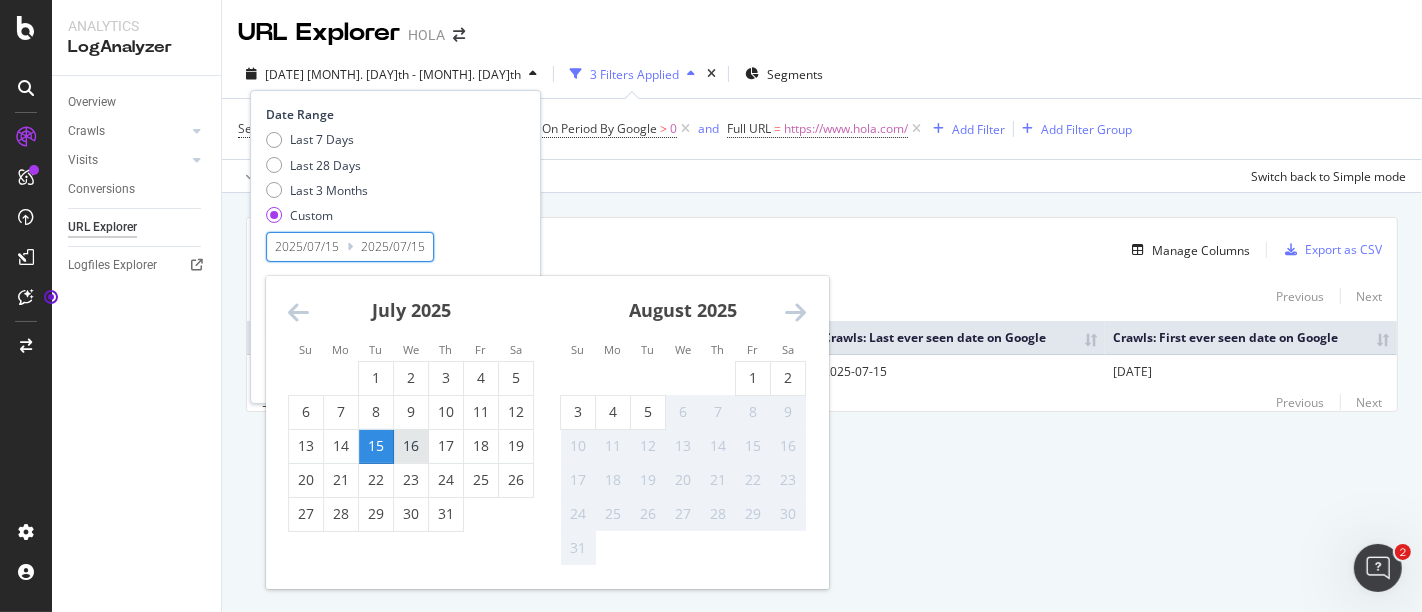 click on "16" at bounding box center [411, 446] 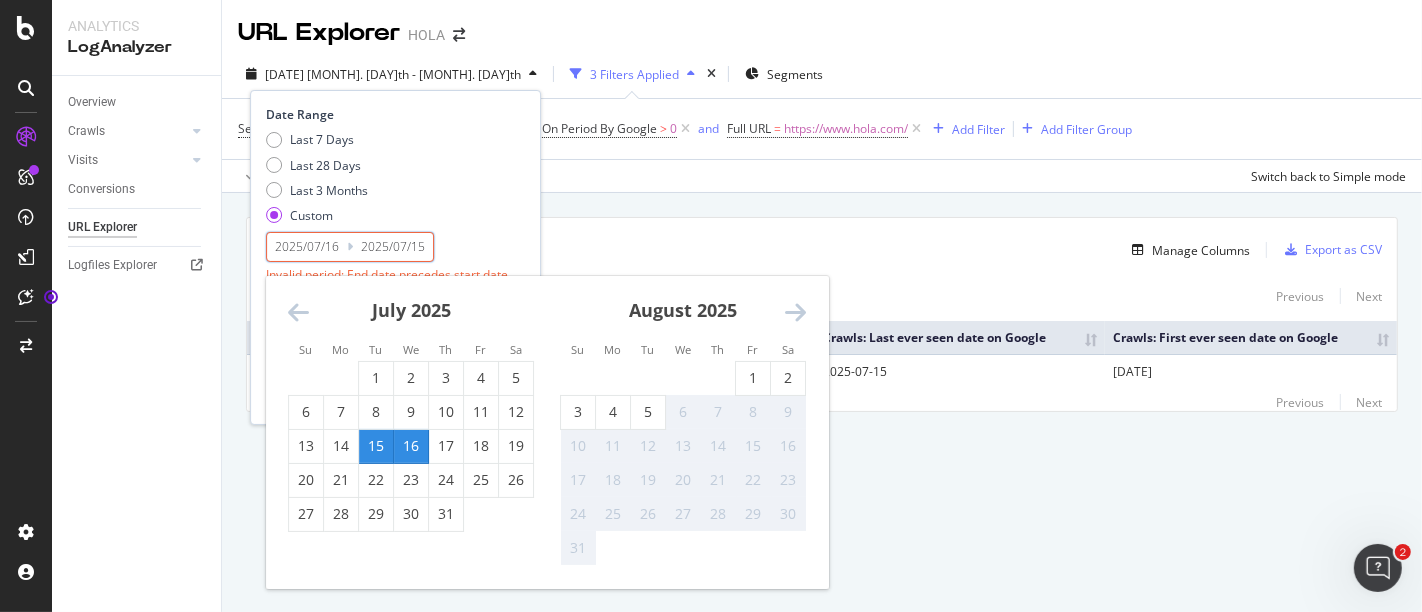 click on "16" at bounding box center [411, 446] 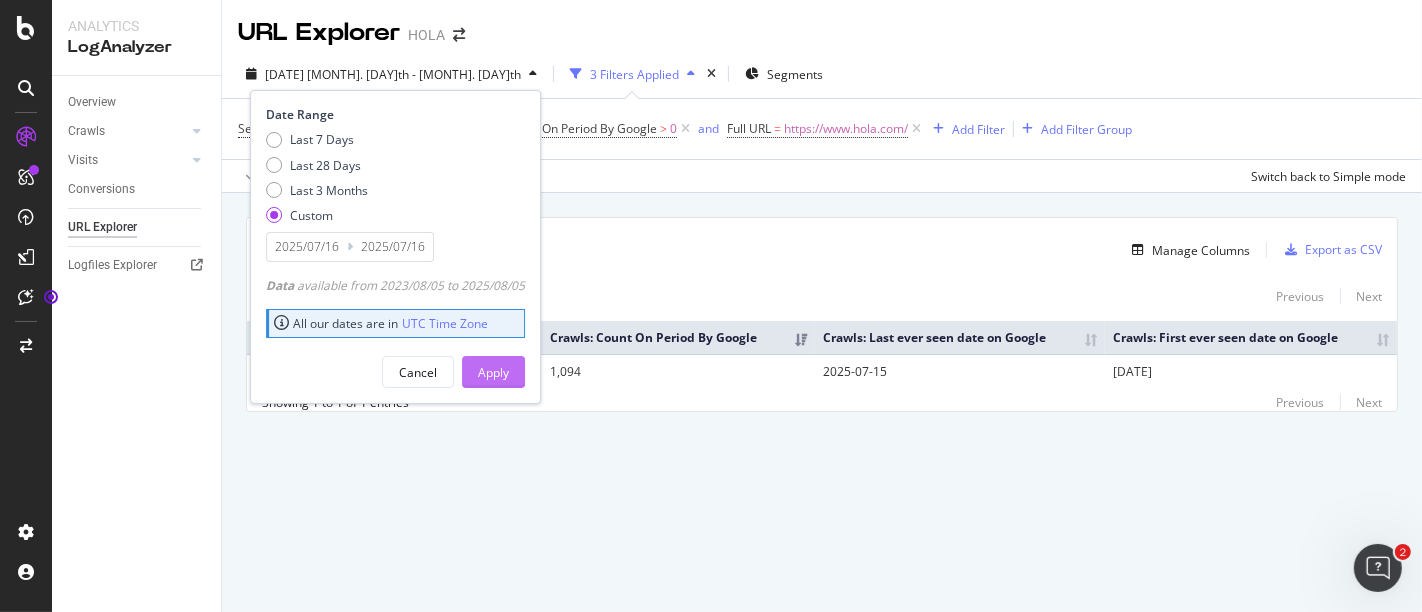 click on "Apply" at bounding box center (493, 372) 